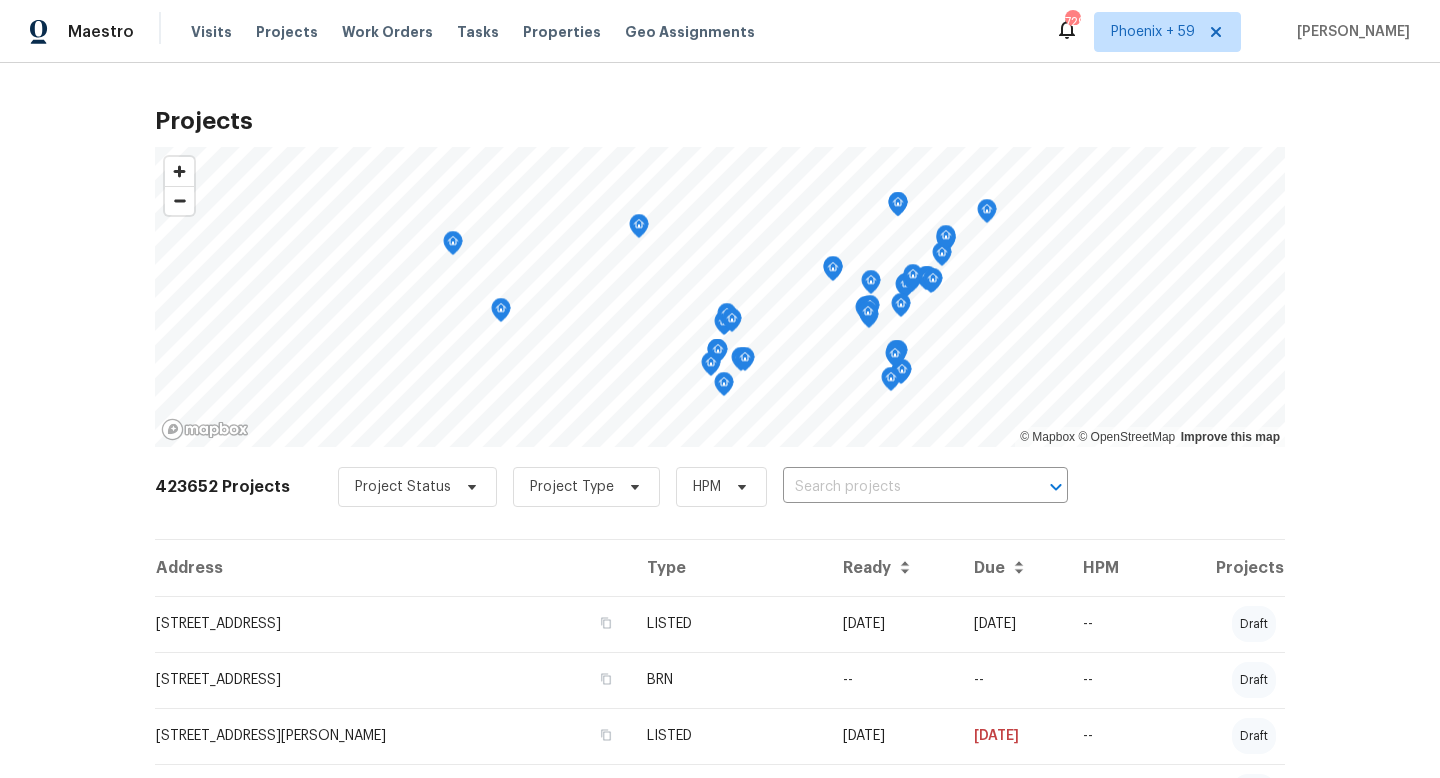 scroll, scrollTop: 0, scrollLeft: 0, axis: both 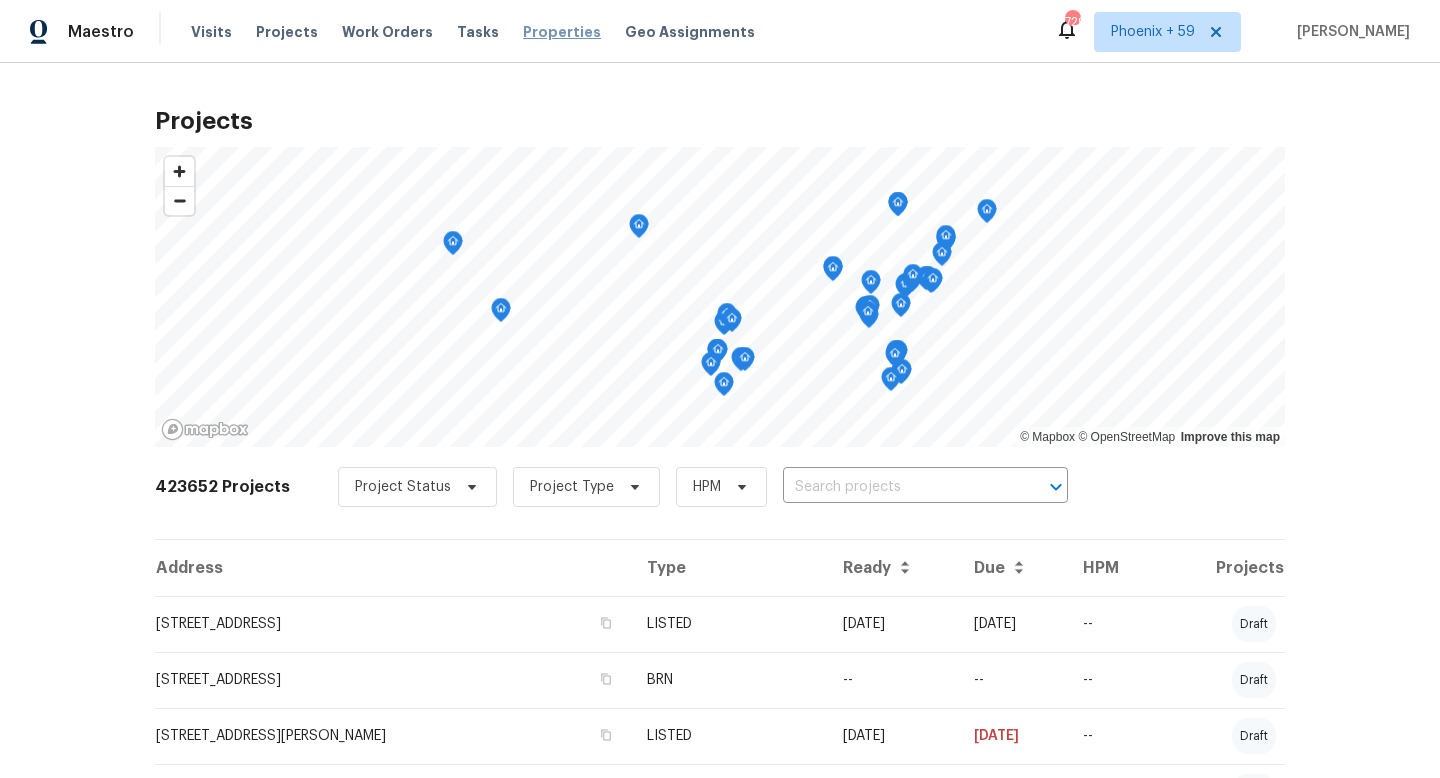 click on "Properties" at bounding box center (562, 32) 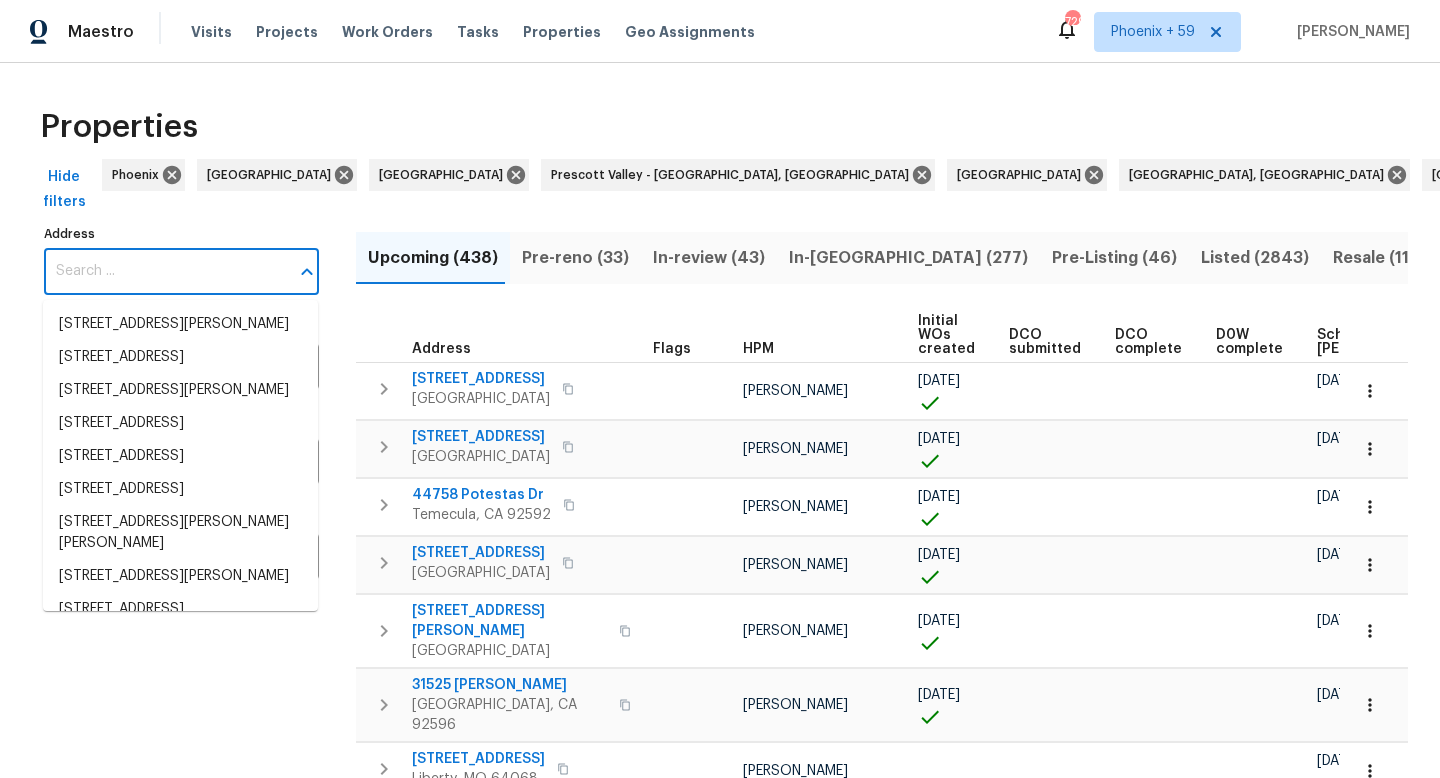 click on "Address" at bounding box center [166, 271] 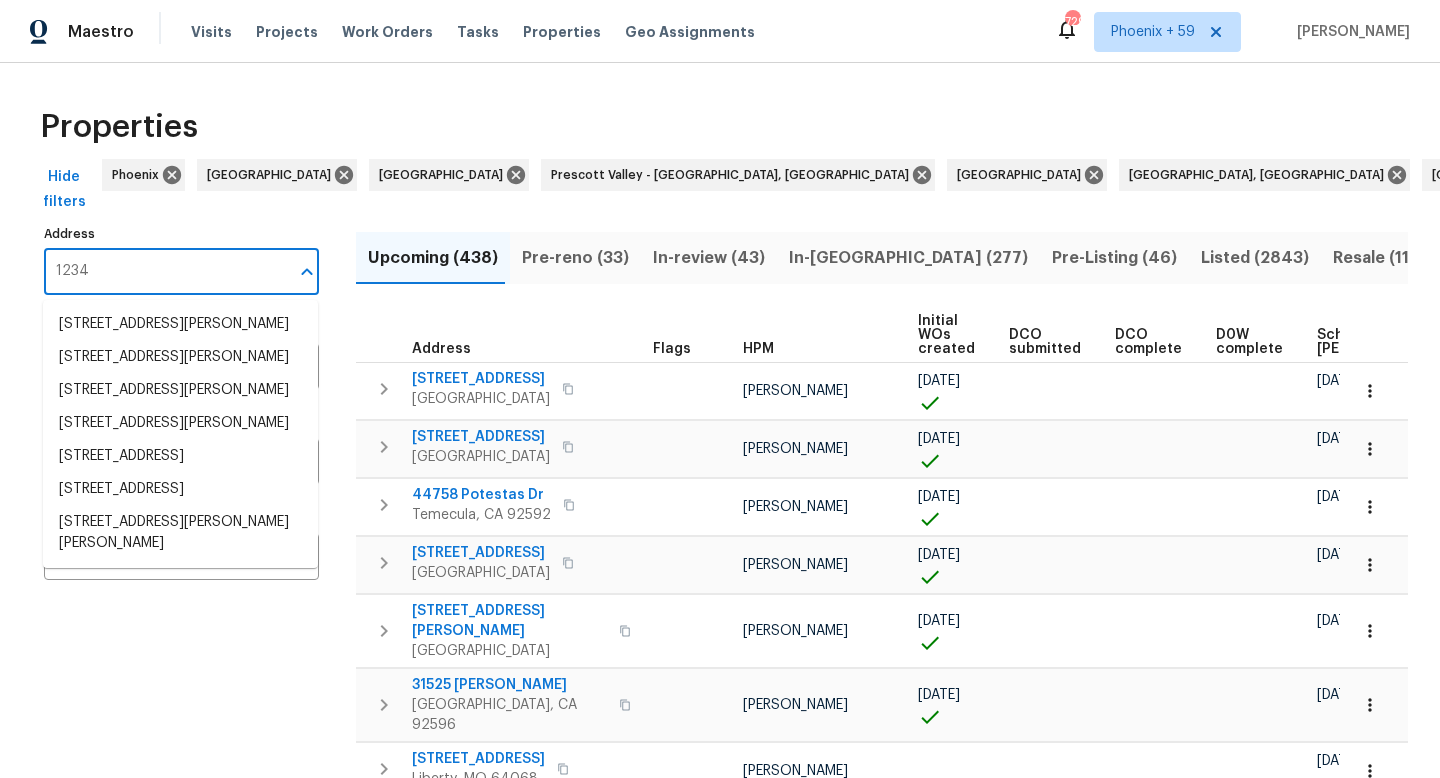 type on "12342" 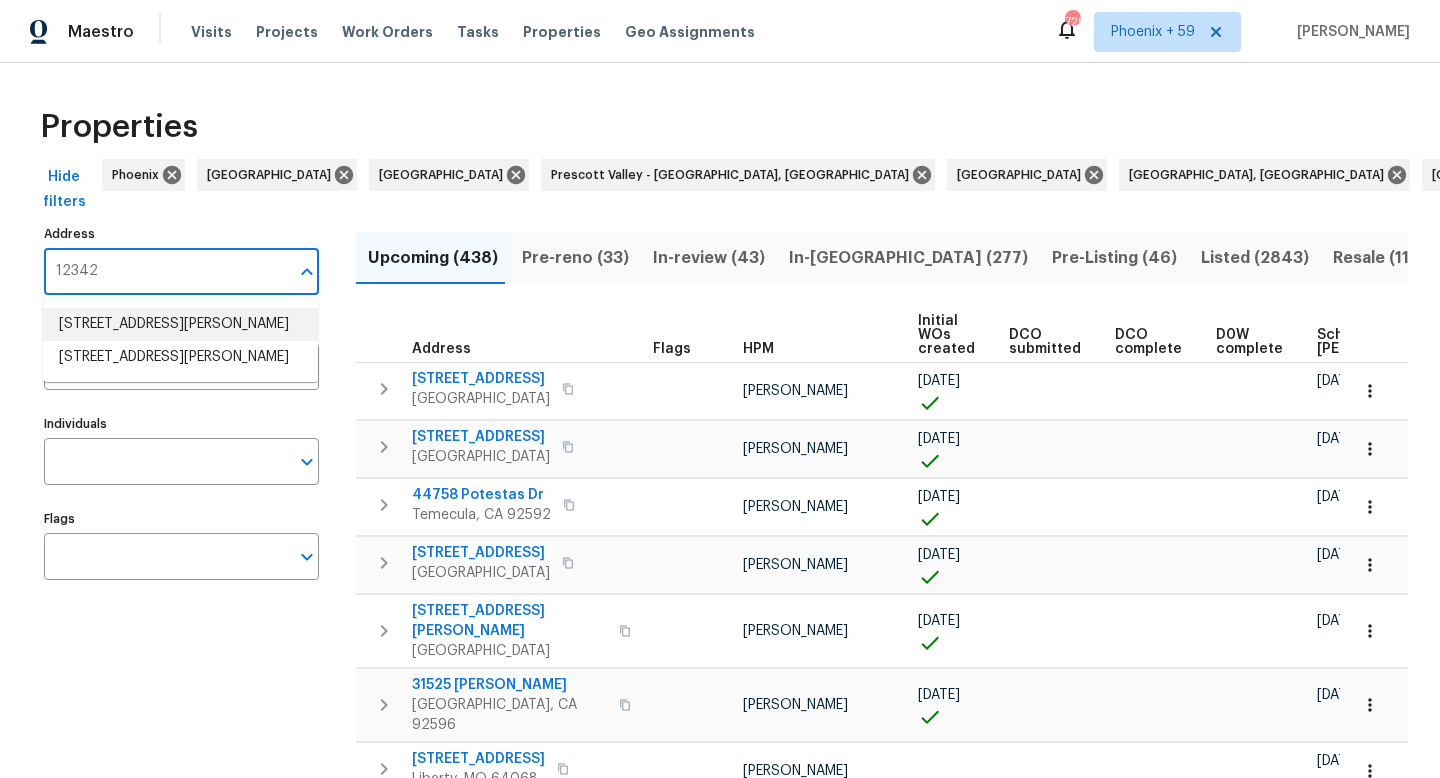 click on "[STREET_ADDRESS][PERSON_NAME]" at bounding box center [180, 324] 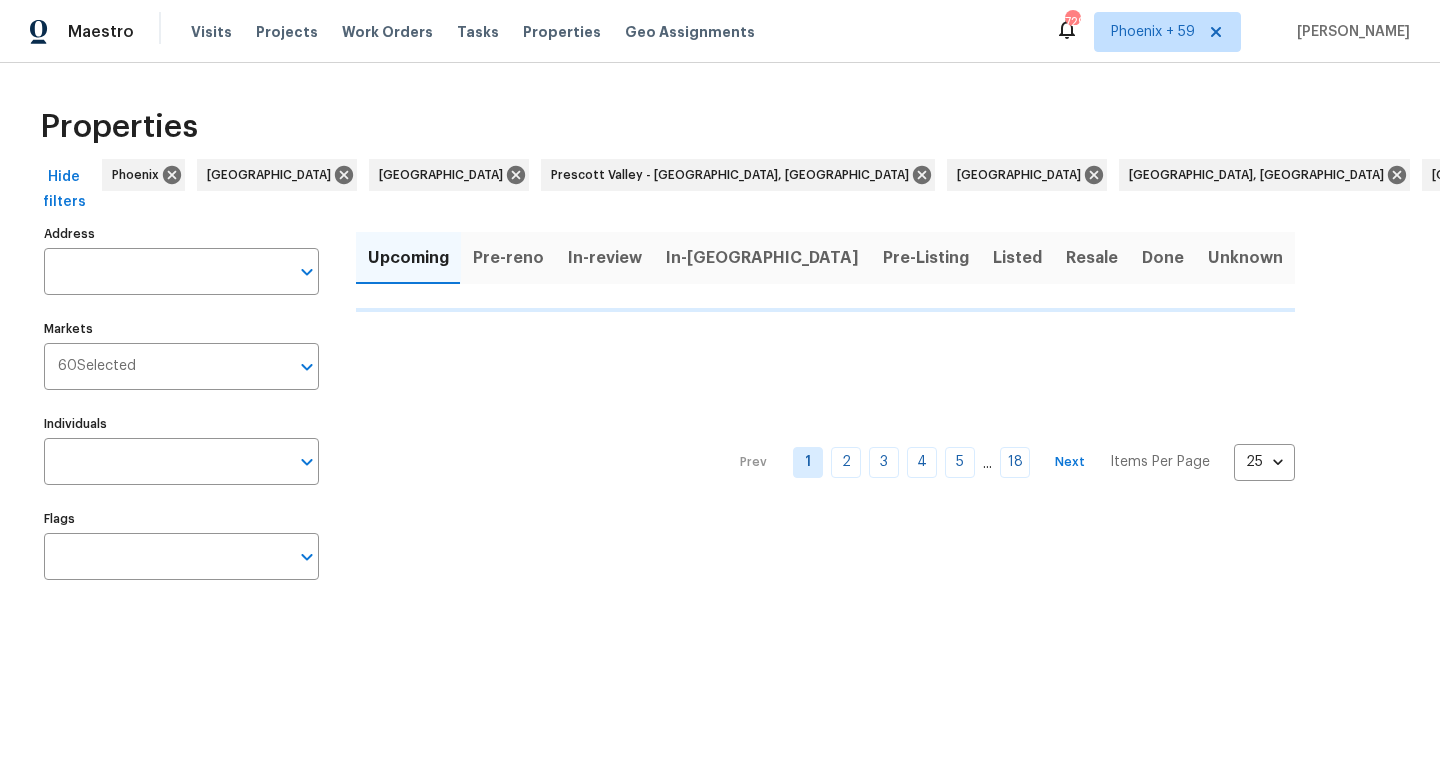 type on "[STREET_ADDRESS][PERSON_NAME]" 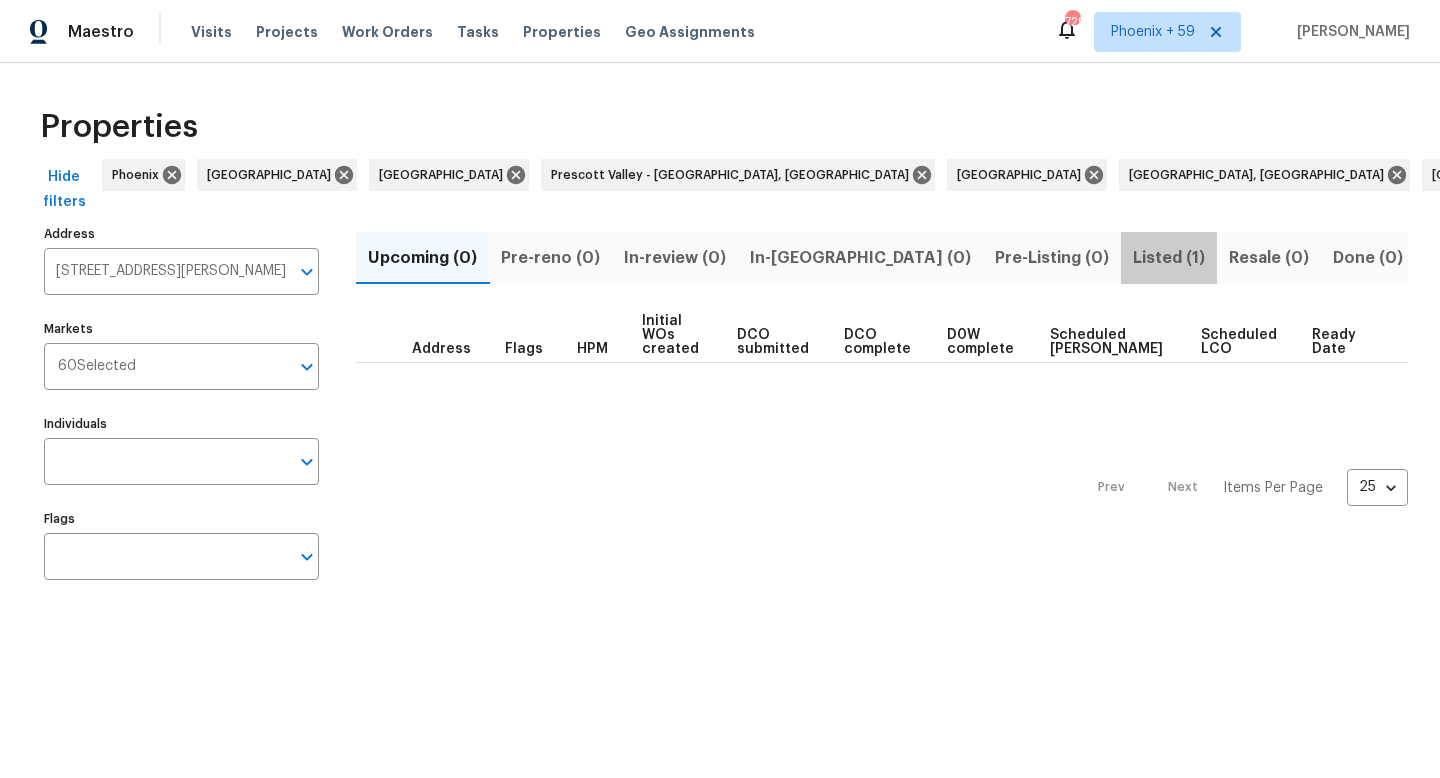 click on "Listed (1)" at bounding box center [1169, 258] 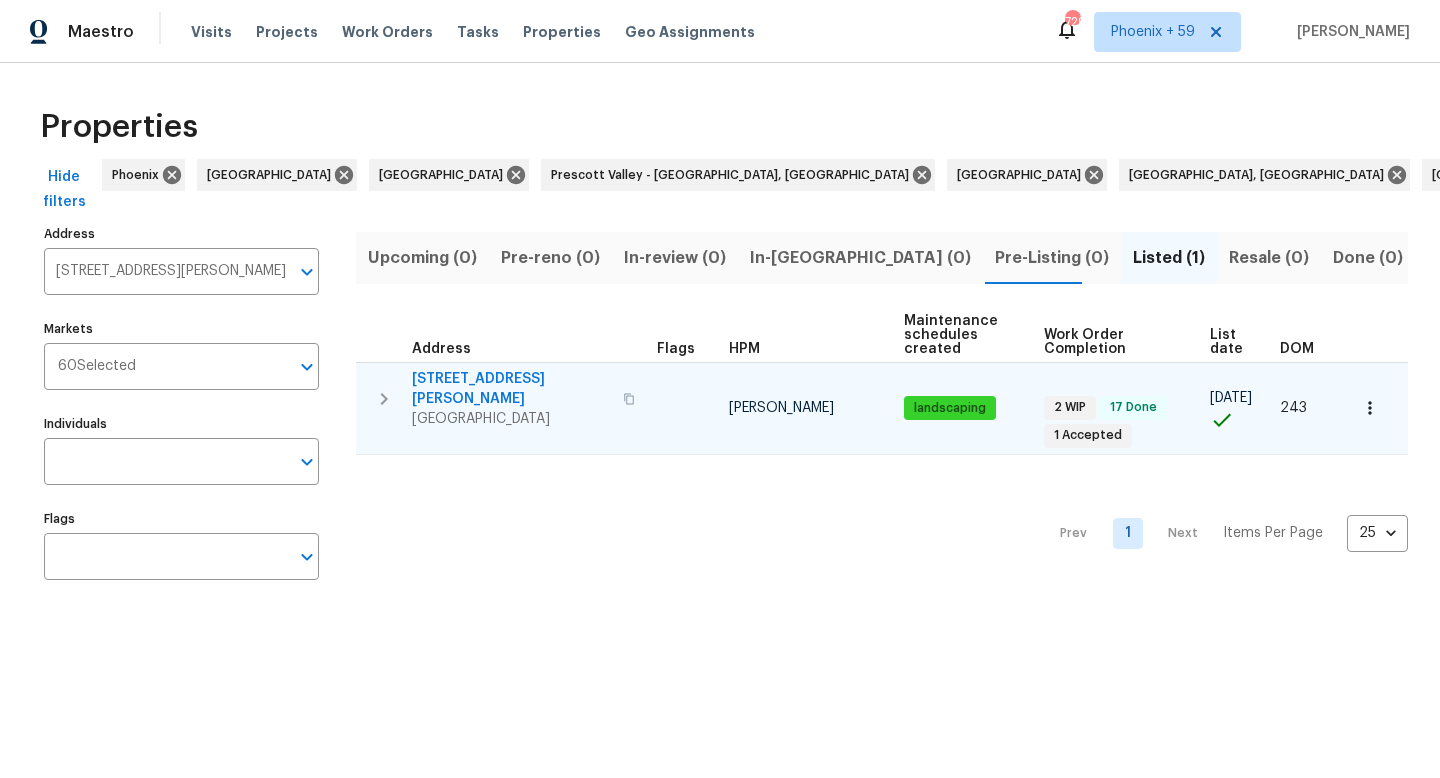 click on "[STREET_ADDRESS][PERSON_NAME]" at bounding box center (511, 389) 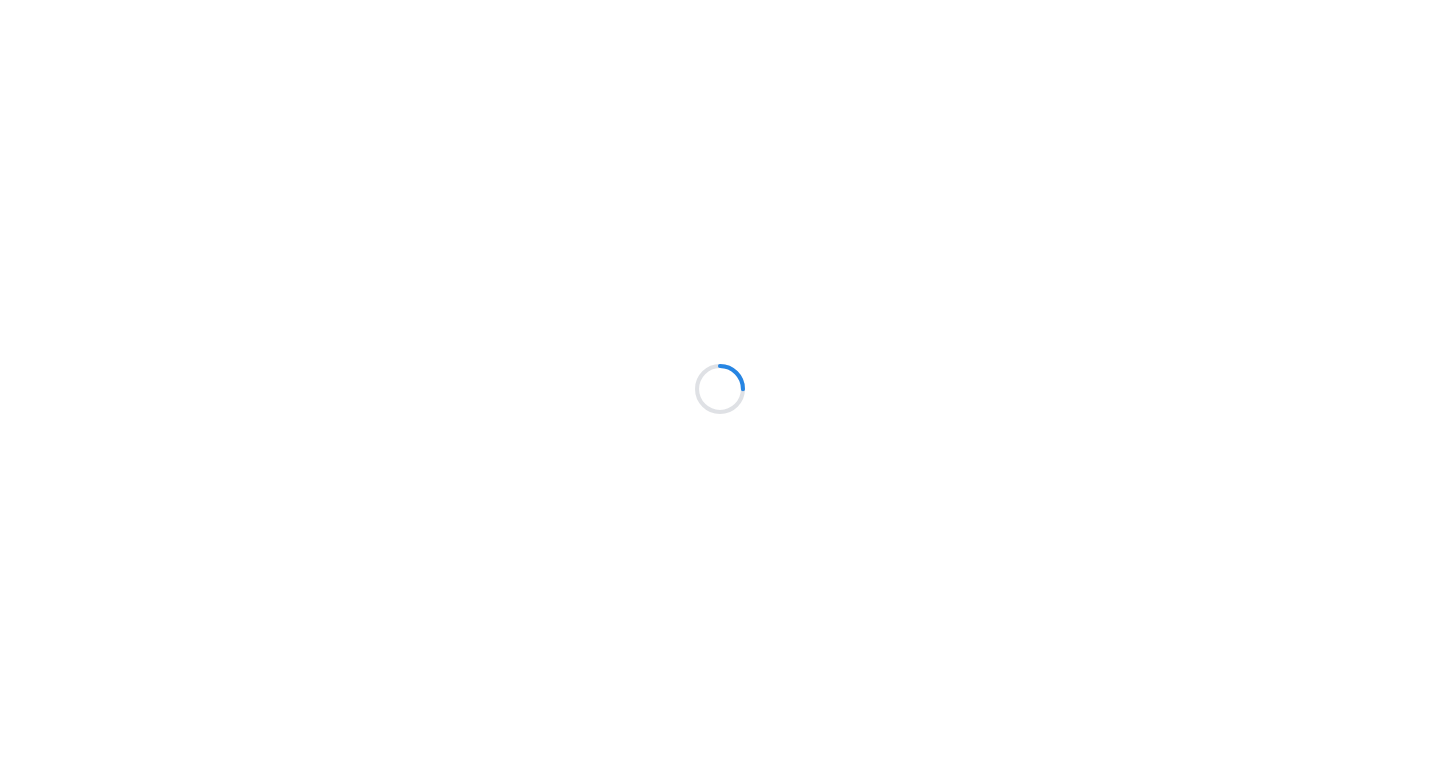 scroll, scrollTop: 0, scrollLeft: 0, axis: both 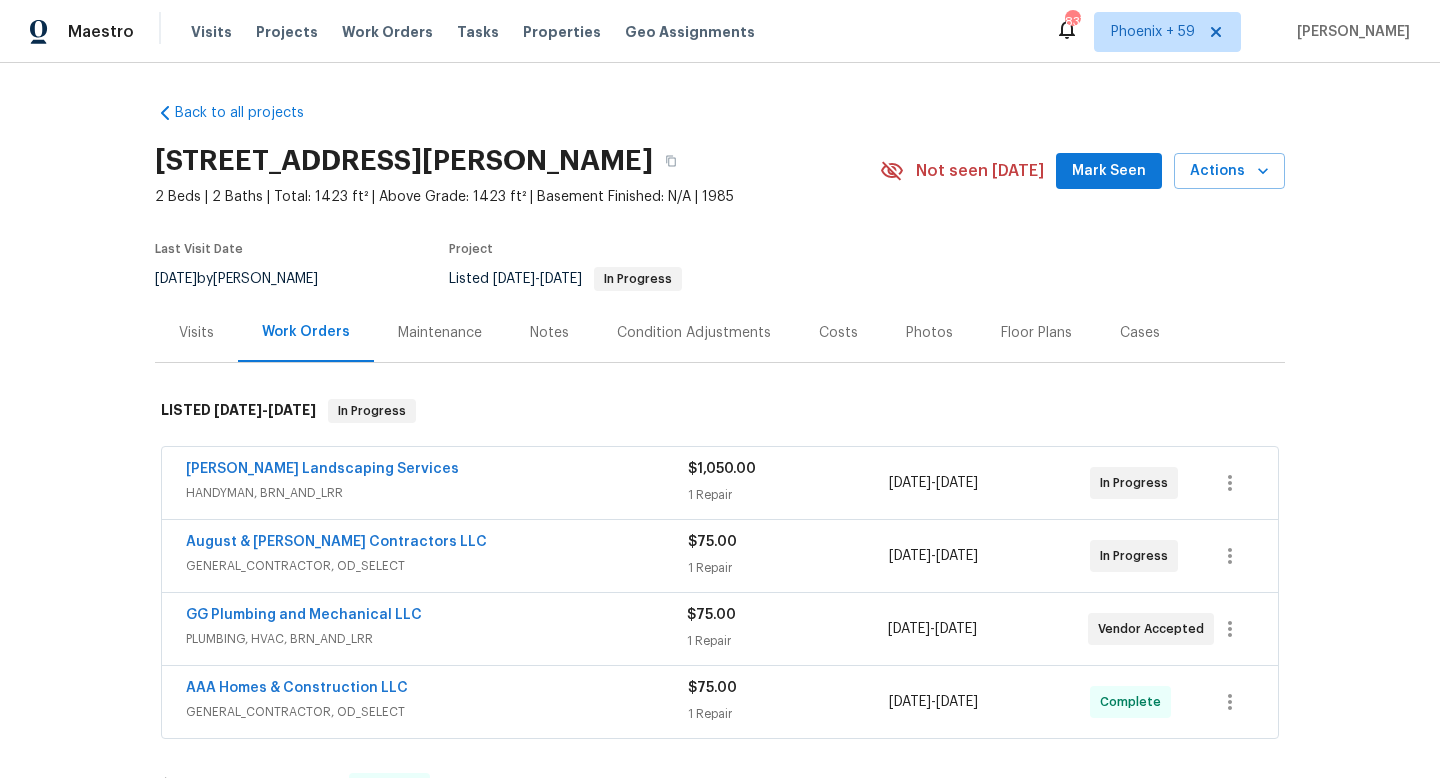 click on "Visits" at bounding box center [196, 333] 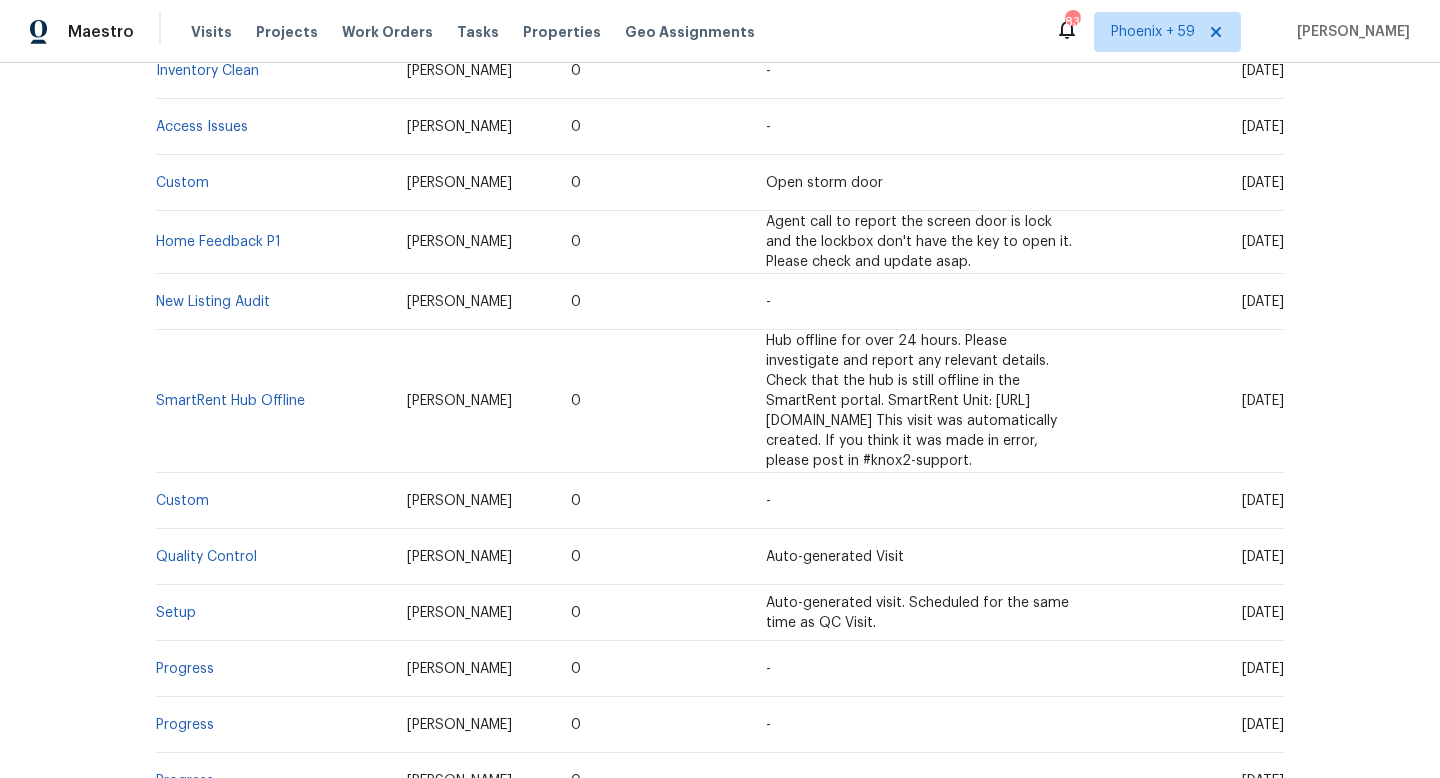 scroll, scrollTop: 2955, scrollLeft: 0, axis: vertical 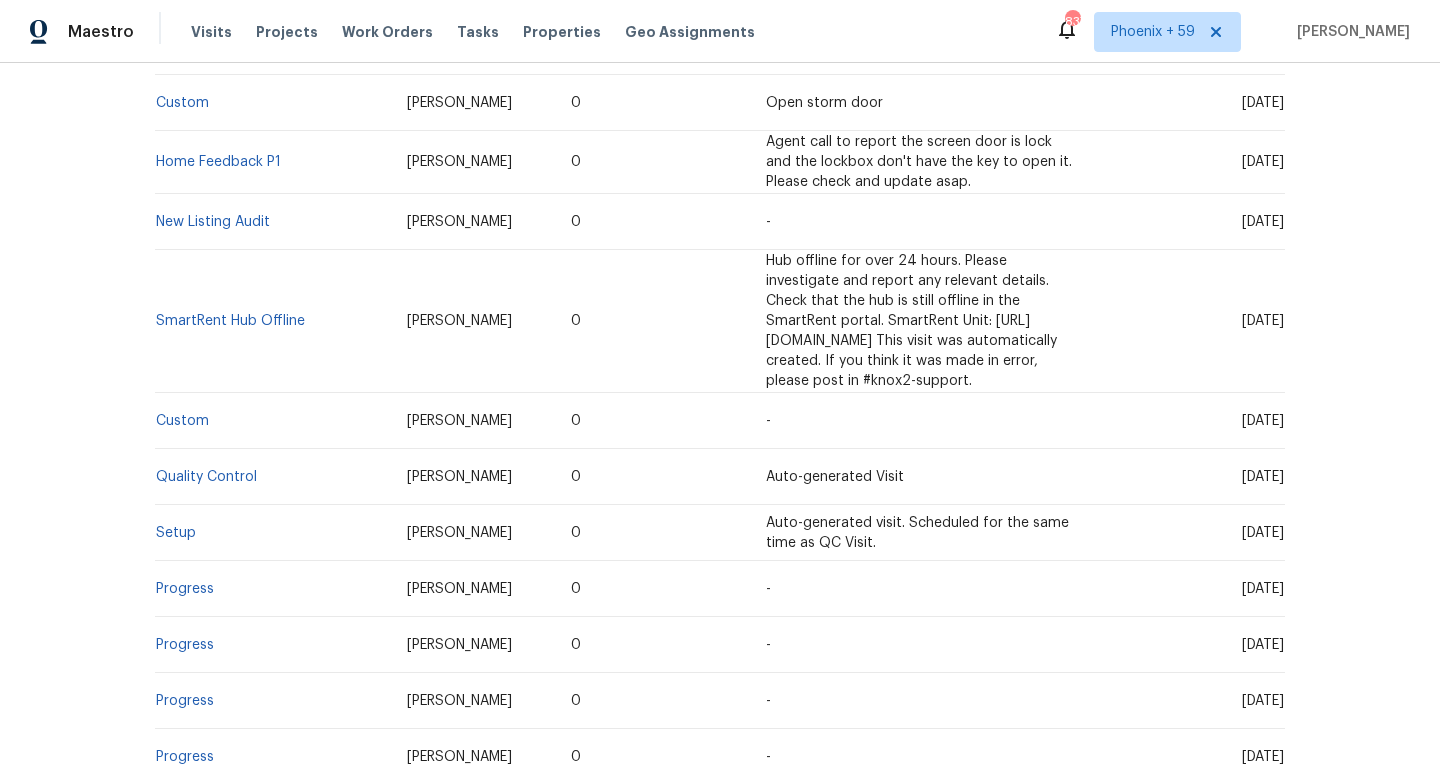 click on "In-Person Walkthrough" at bounding box center [231, 981] 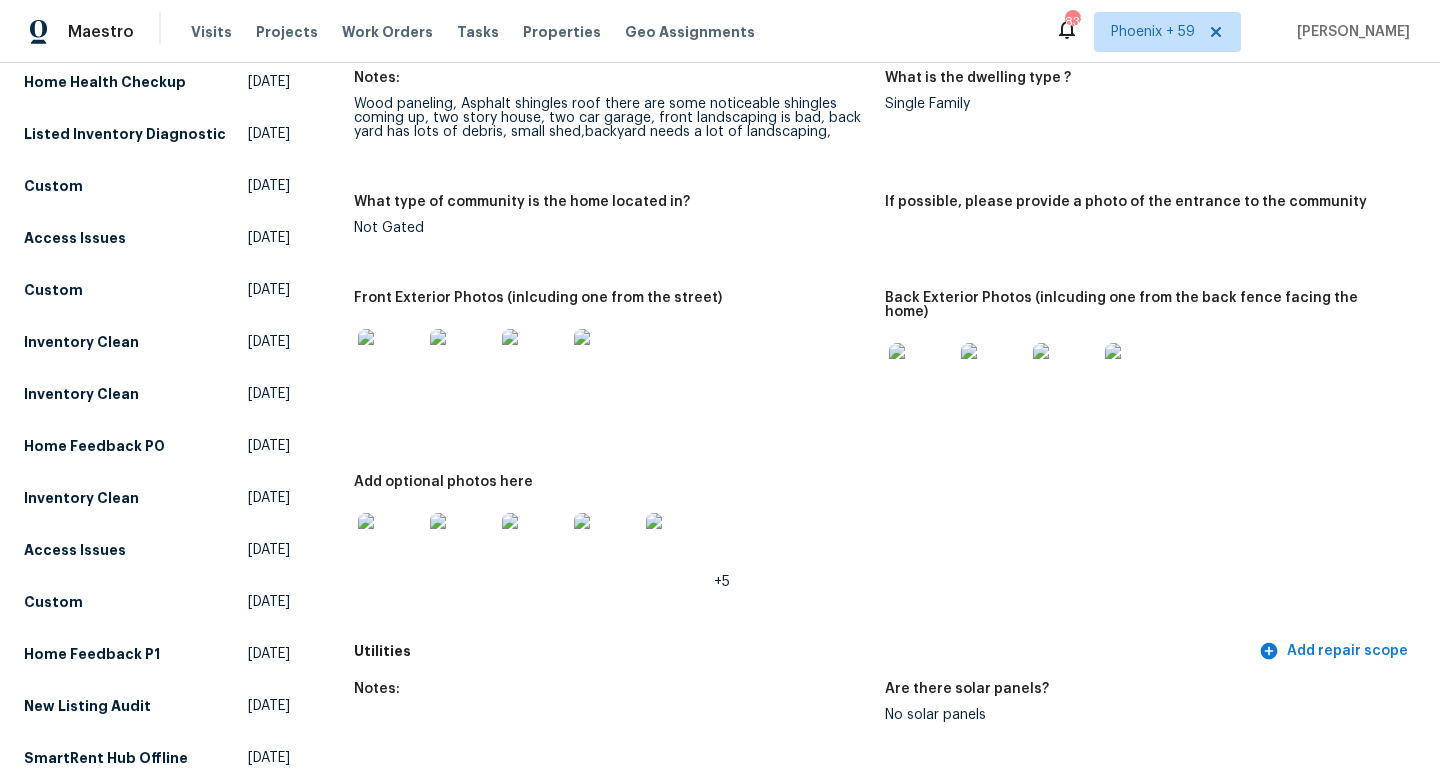 scroll, scrollTop: 845, scrollLeft: 0, axis: vertical 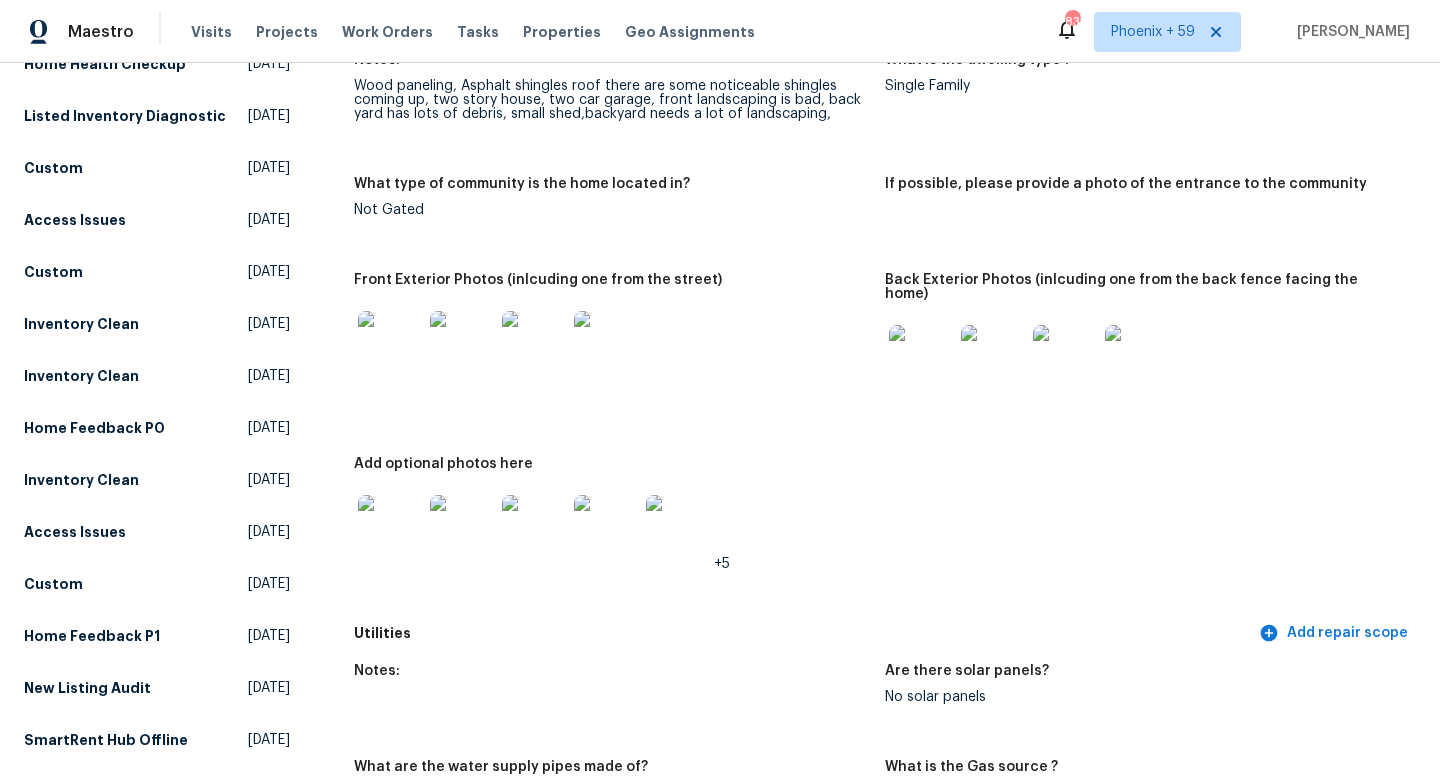 click at bounding box center (534, 527) 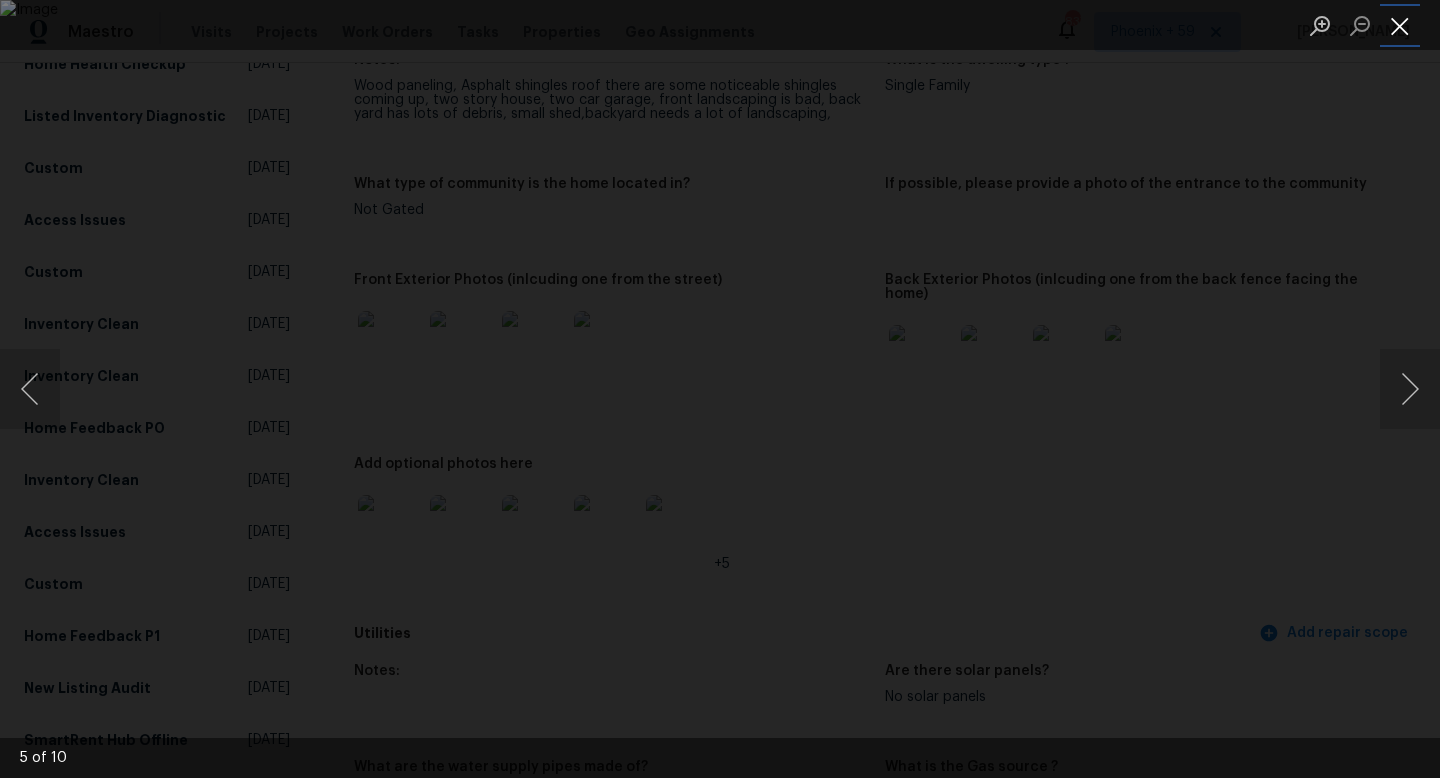 click at bounding box center [1400, 25] 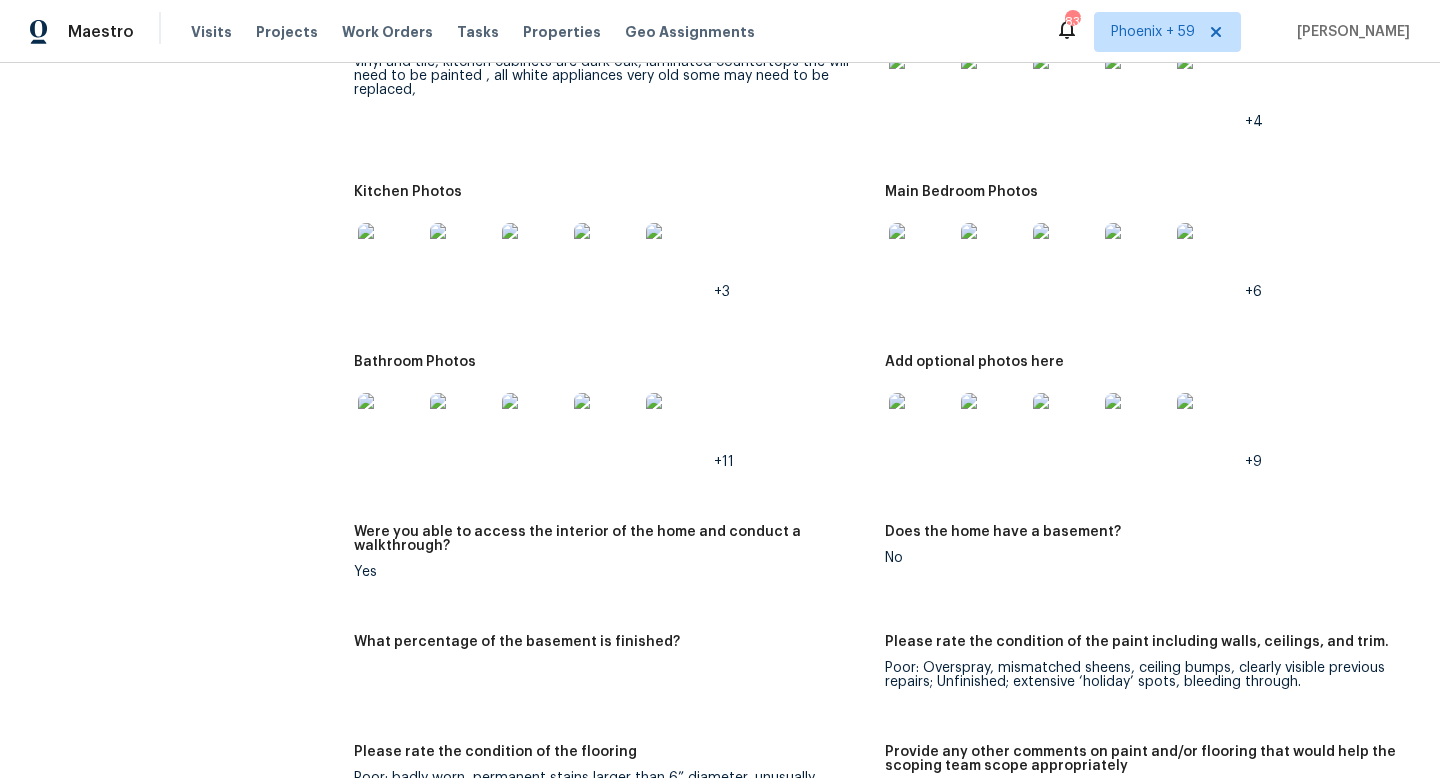 scroll, scrollTop: 2668, scrollLeft: 0, axis: vertical 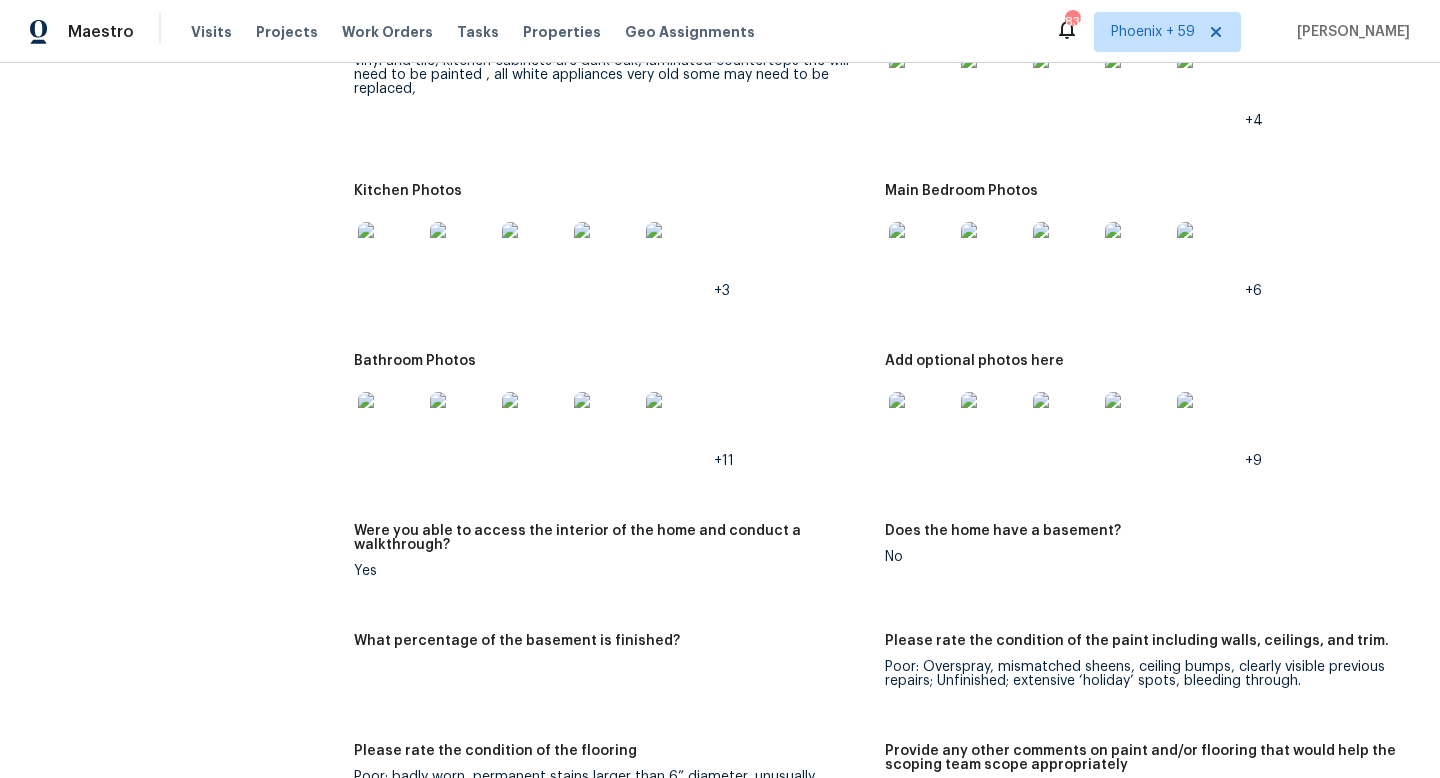 click at bounding box center [921, 424] 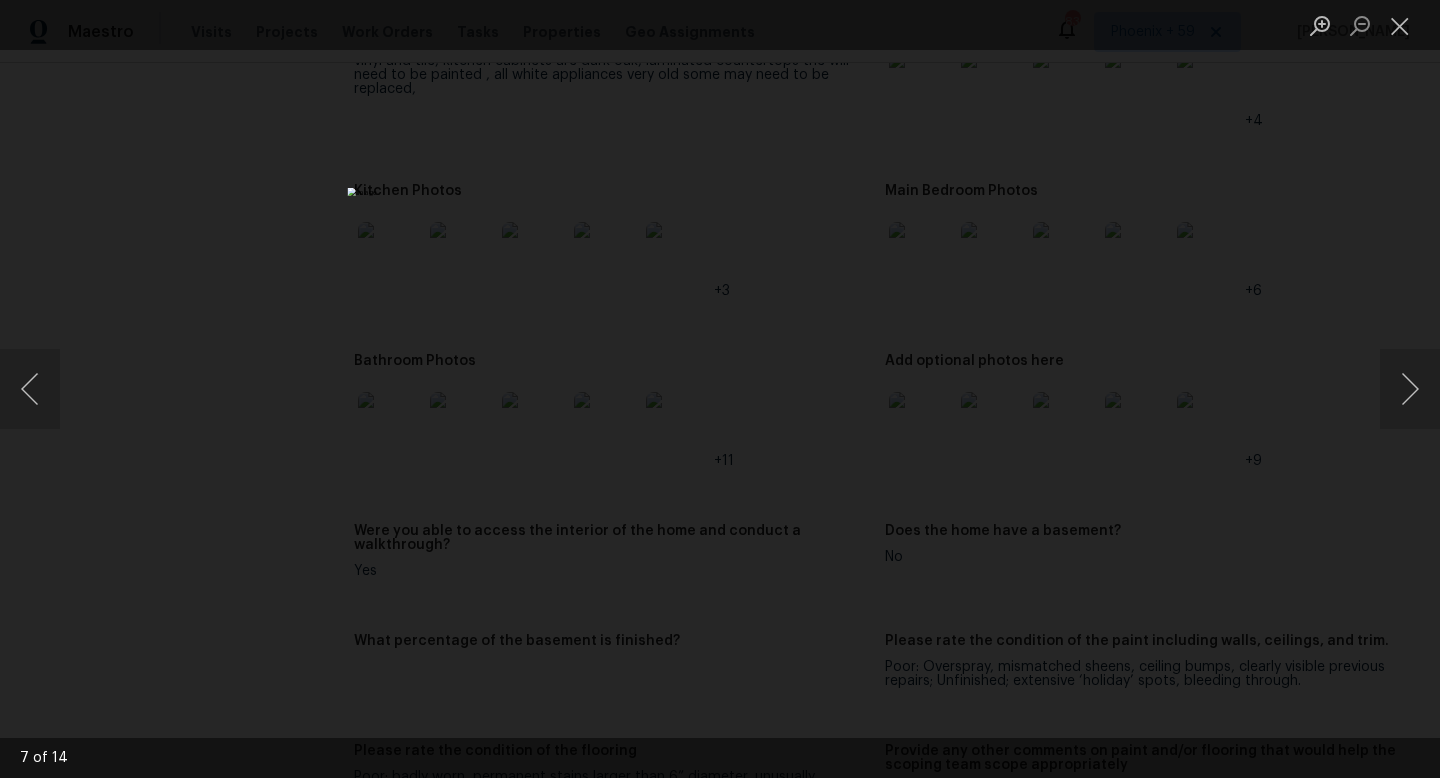 click at bounding box center (720, 389) 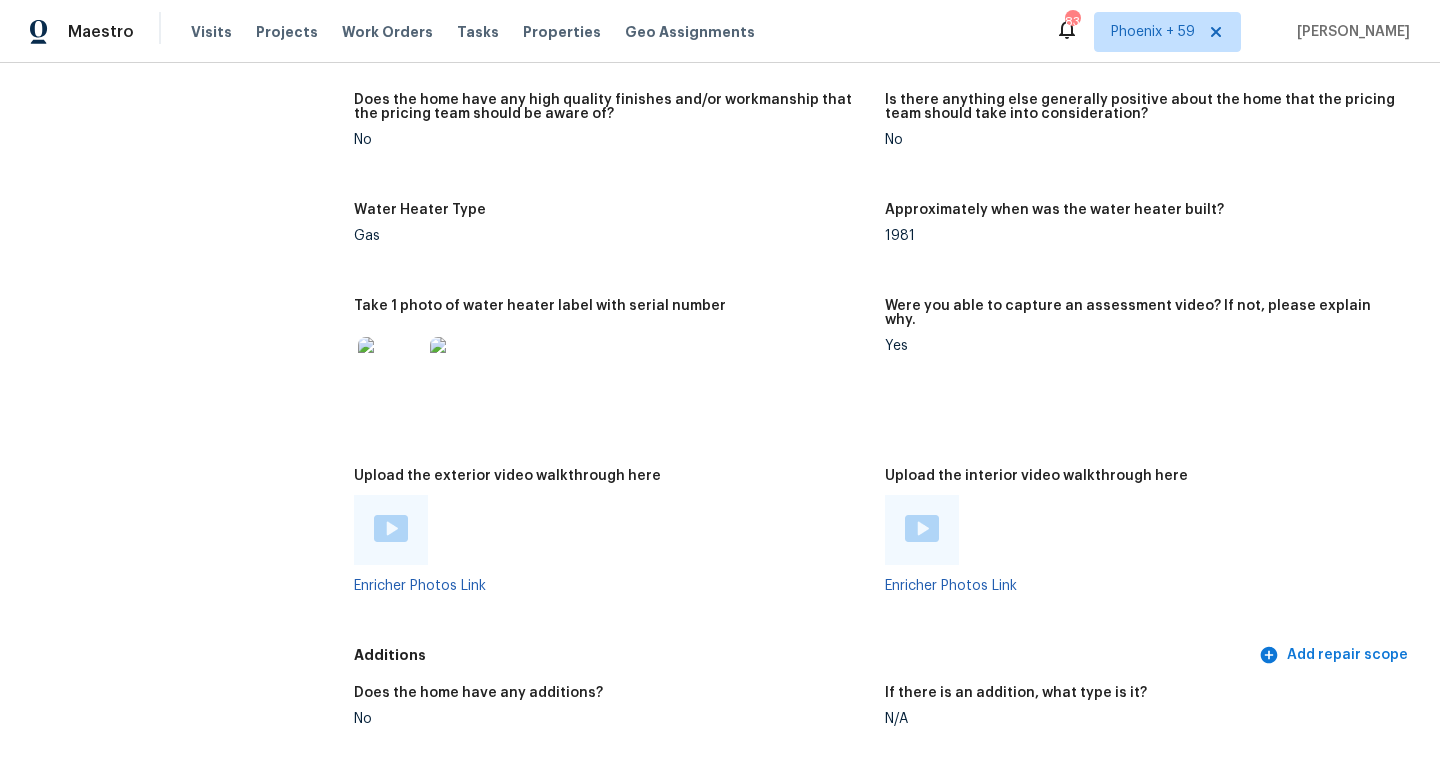 scroll, scrollTop: 3823, scrollLeft: 0, axis: vertical 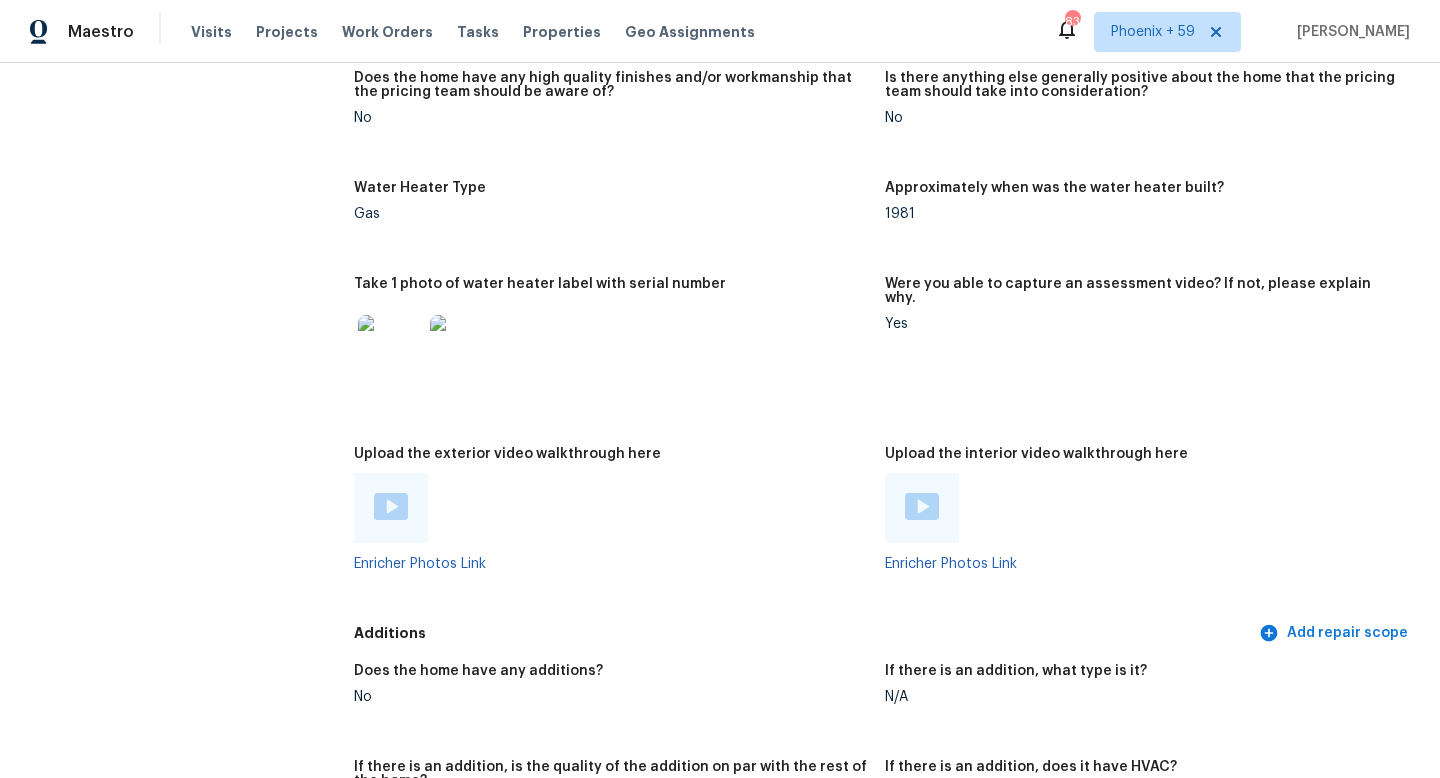 click at bounding box center (462, 347) 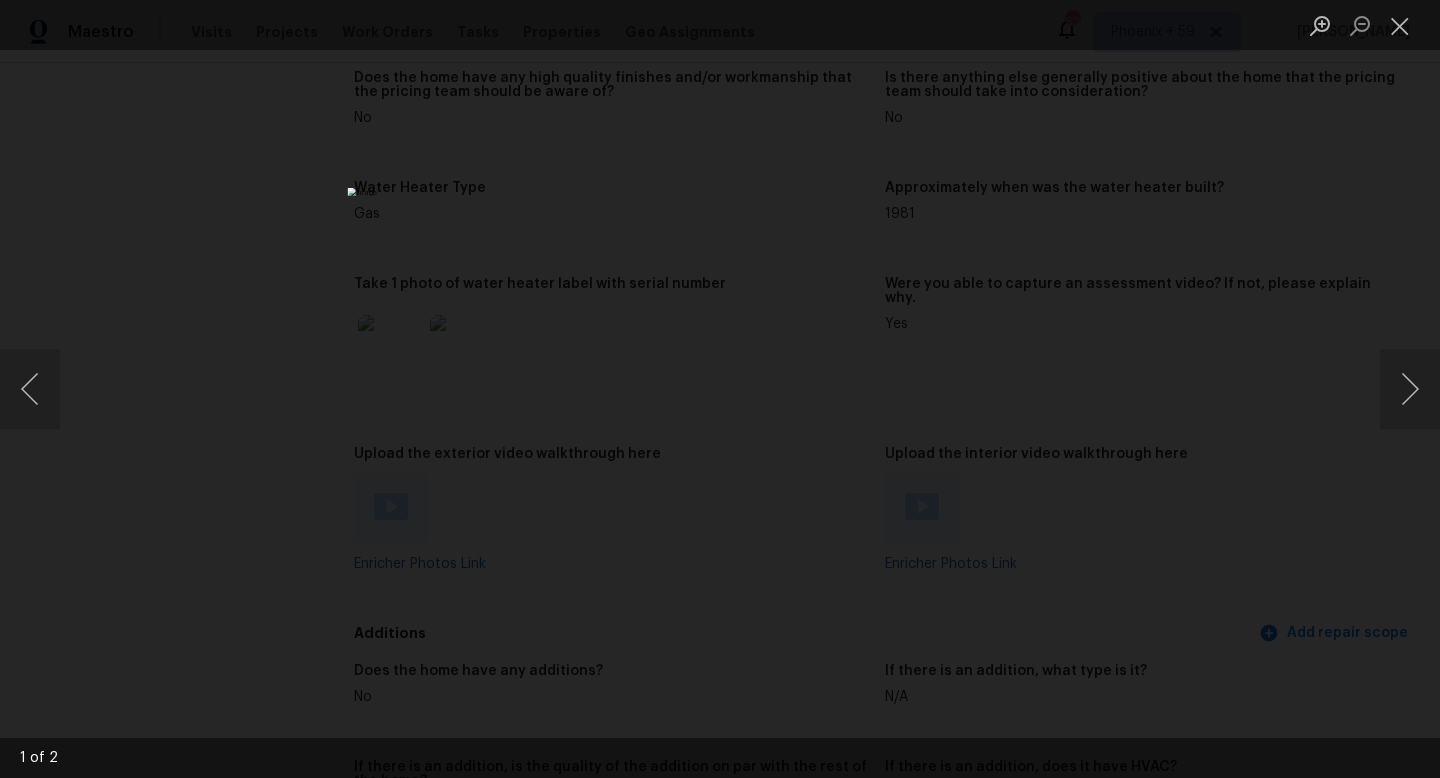 click at bounding box center (720, 389) 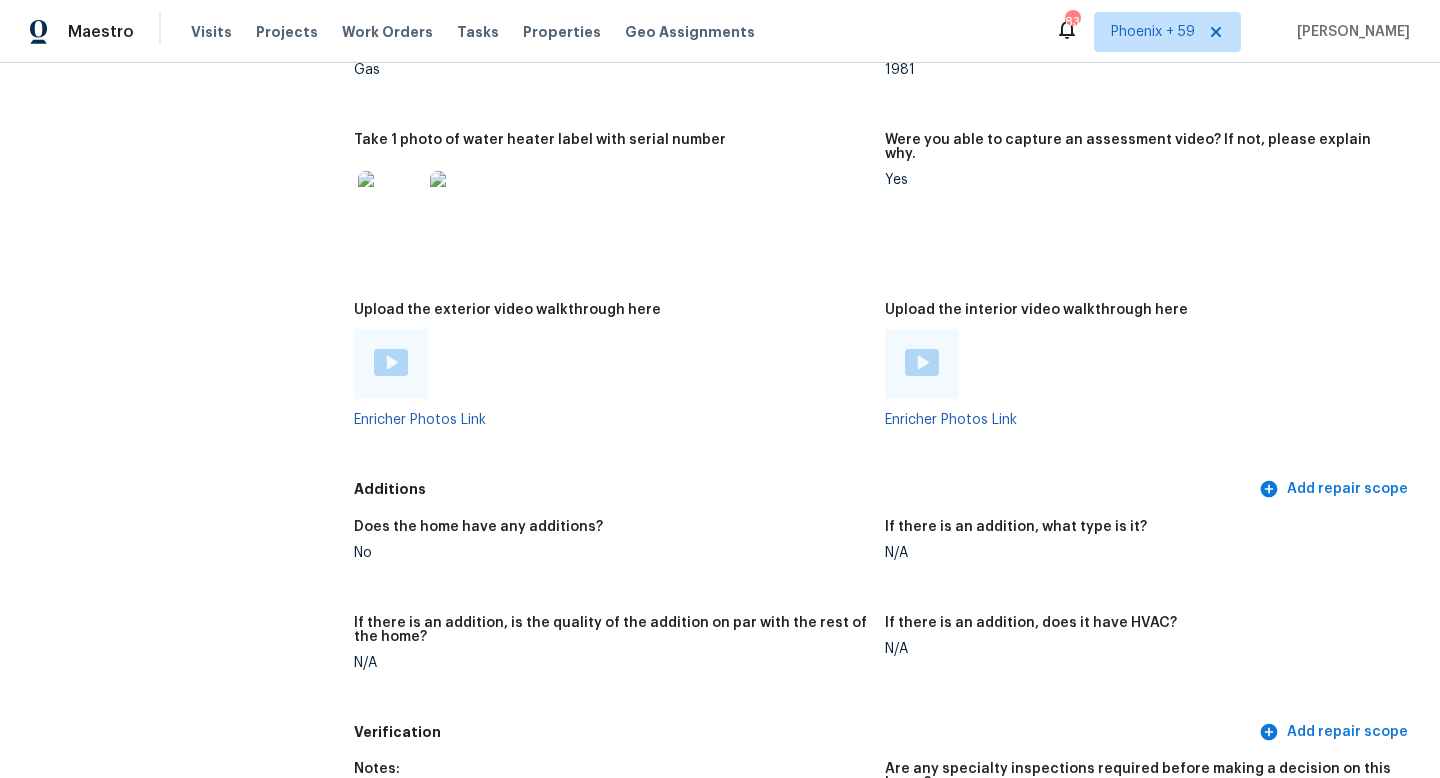 scroll, scrollTop: 3966, scrollLeft: 0, axis: vertical 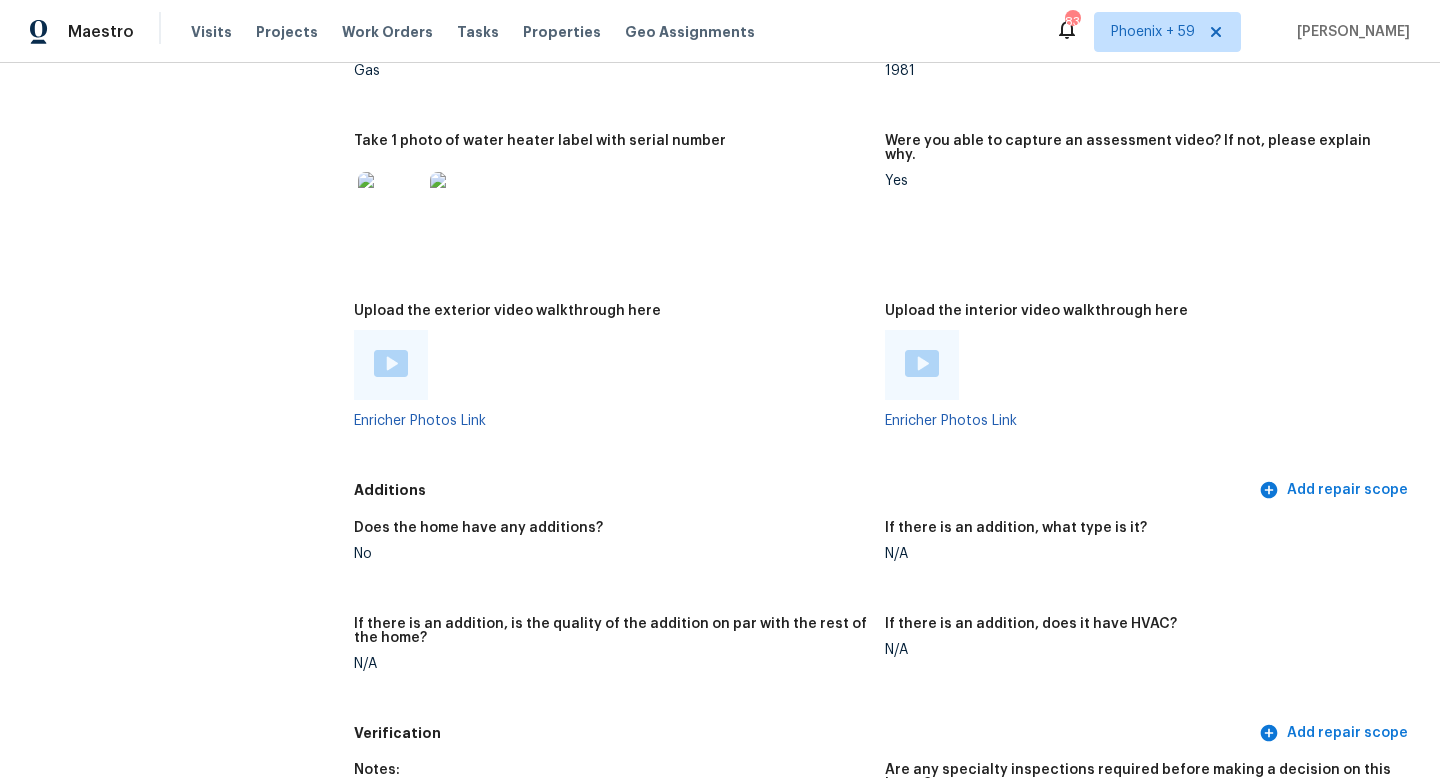 click at bounding box center [922, 363] 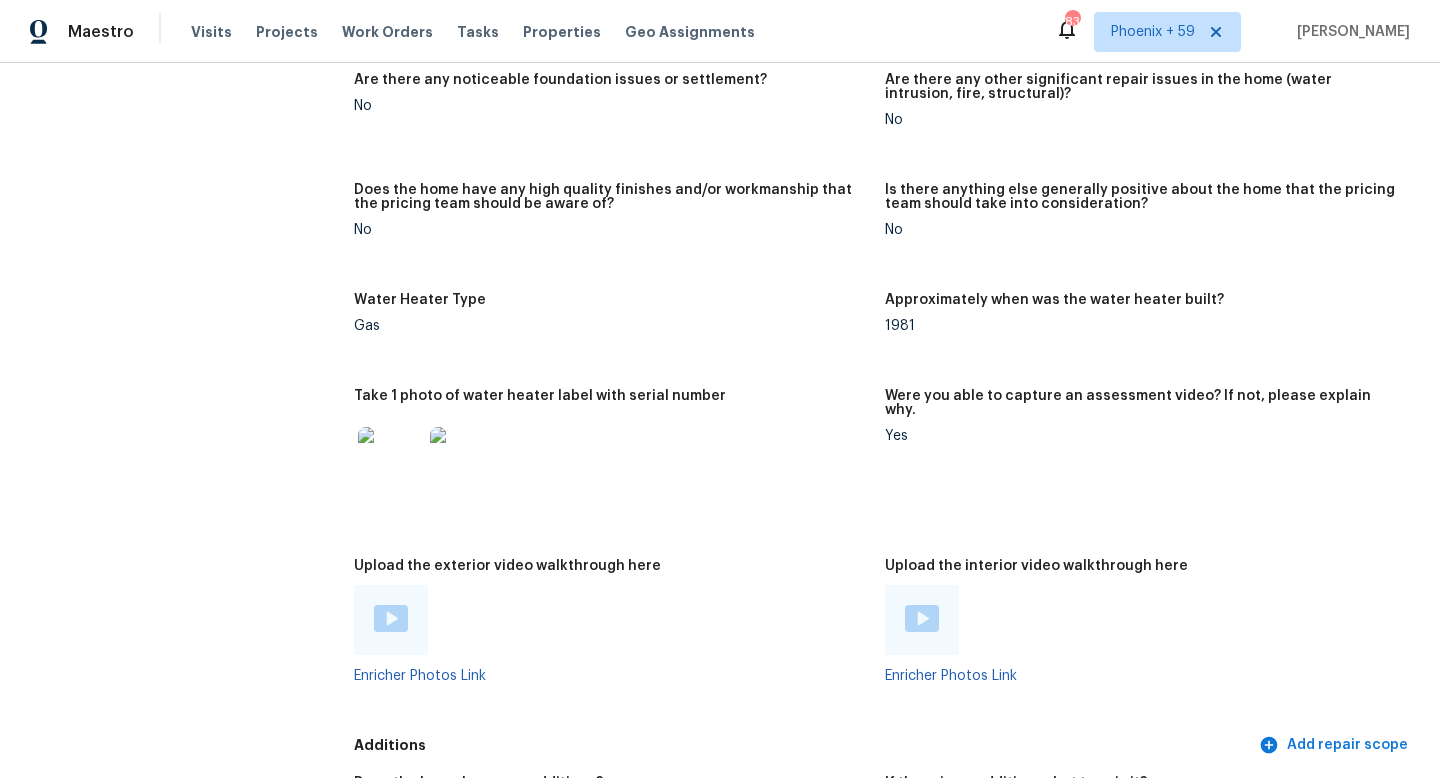 scroll, scrollTop: 3698, scrollLeft: 0, axis: vertical 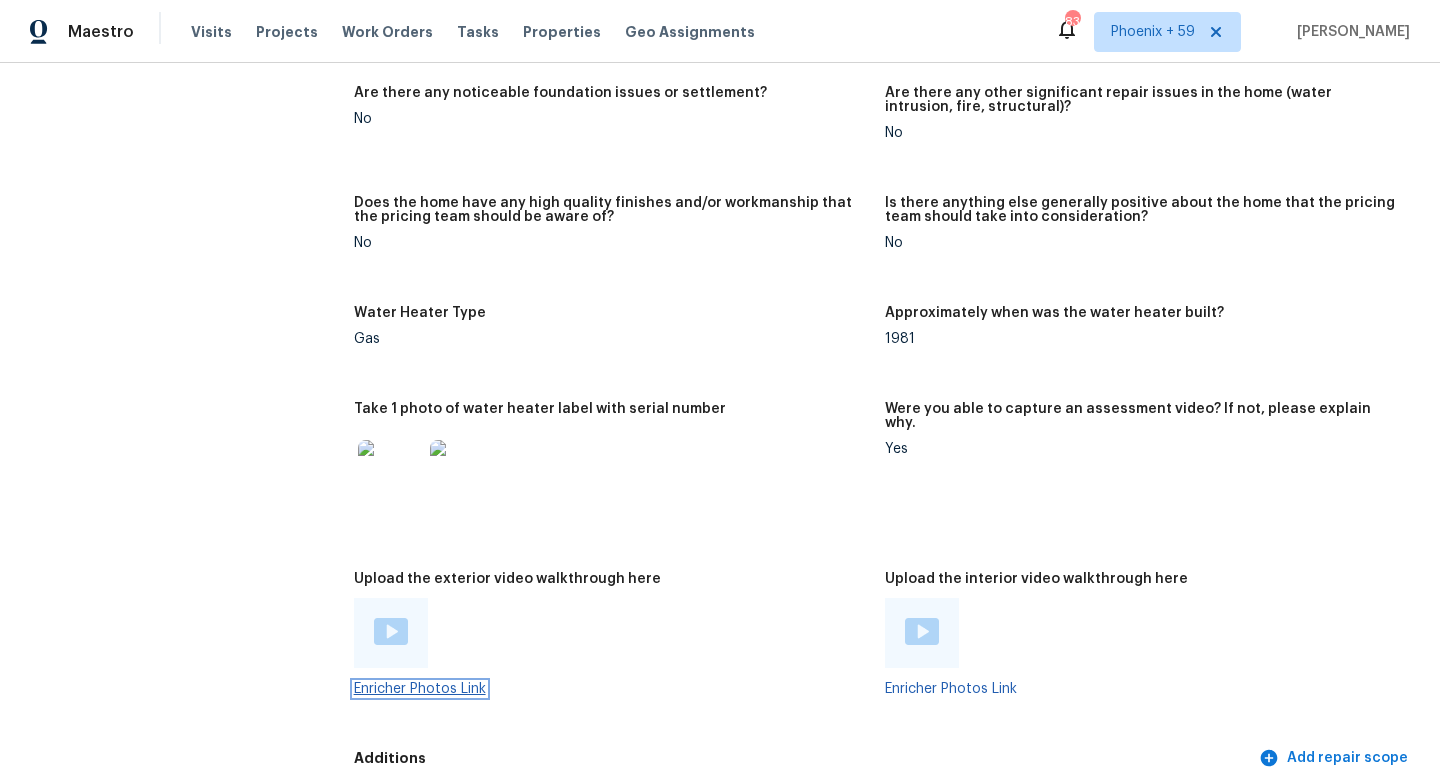 click on "Enricher Photos Link" at bounding box center (420, 689) 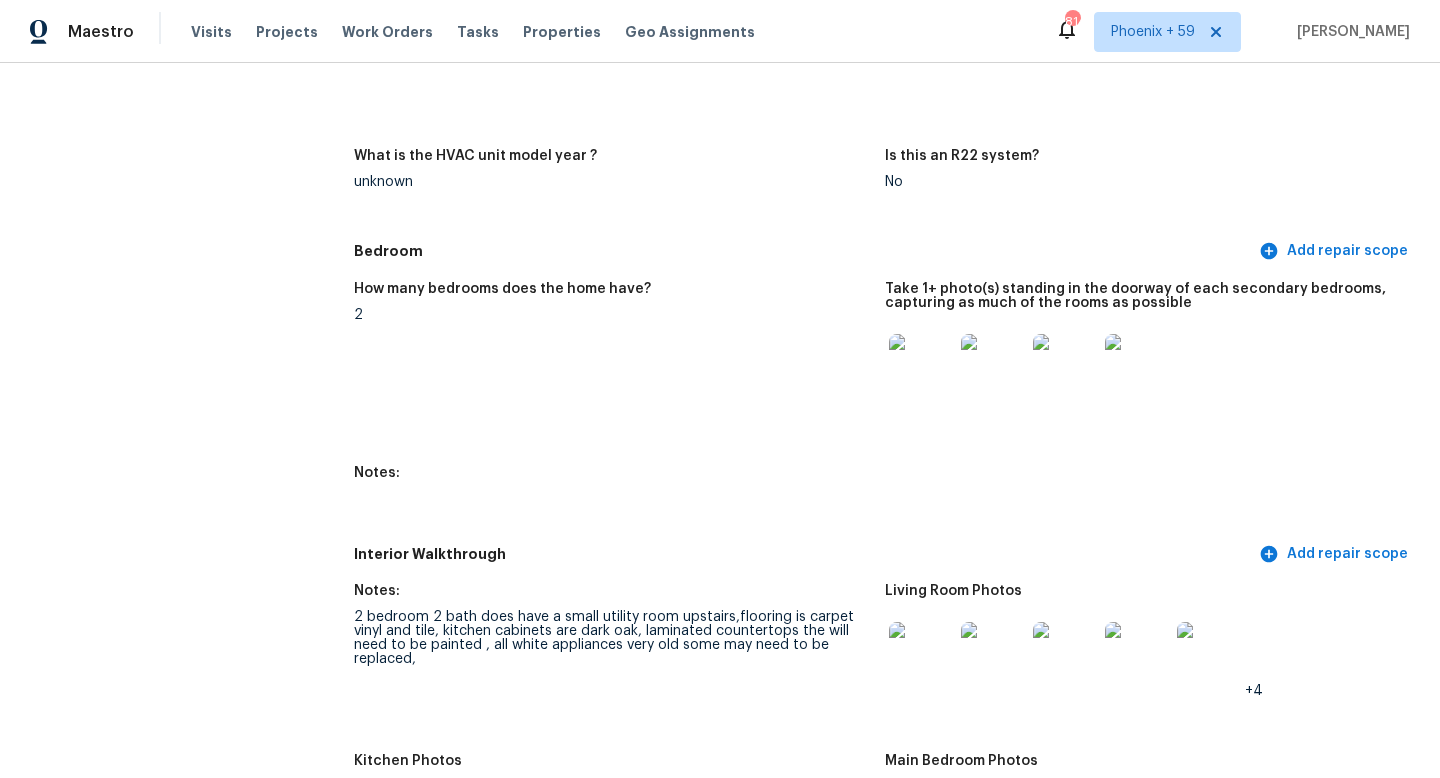 scroll, scrollTop: 1914, scrollLeft: 0, axis: vertical 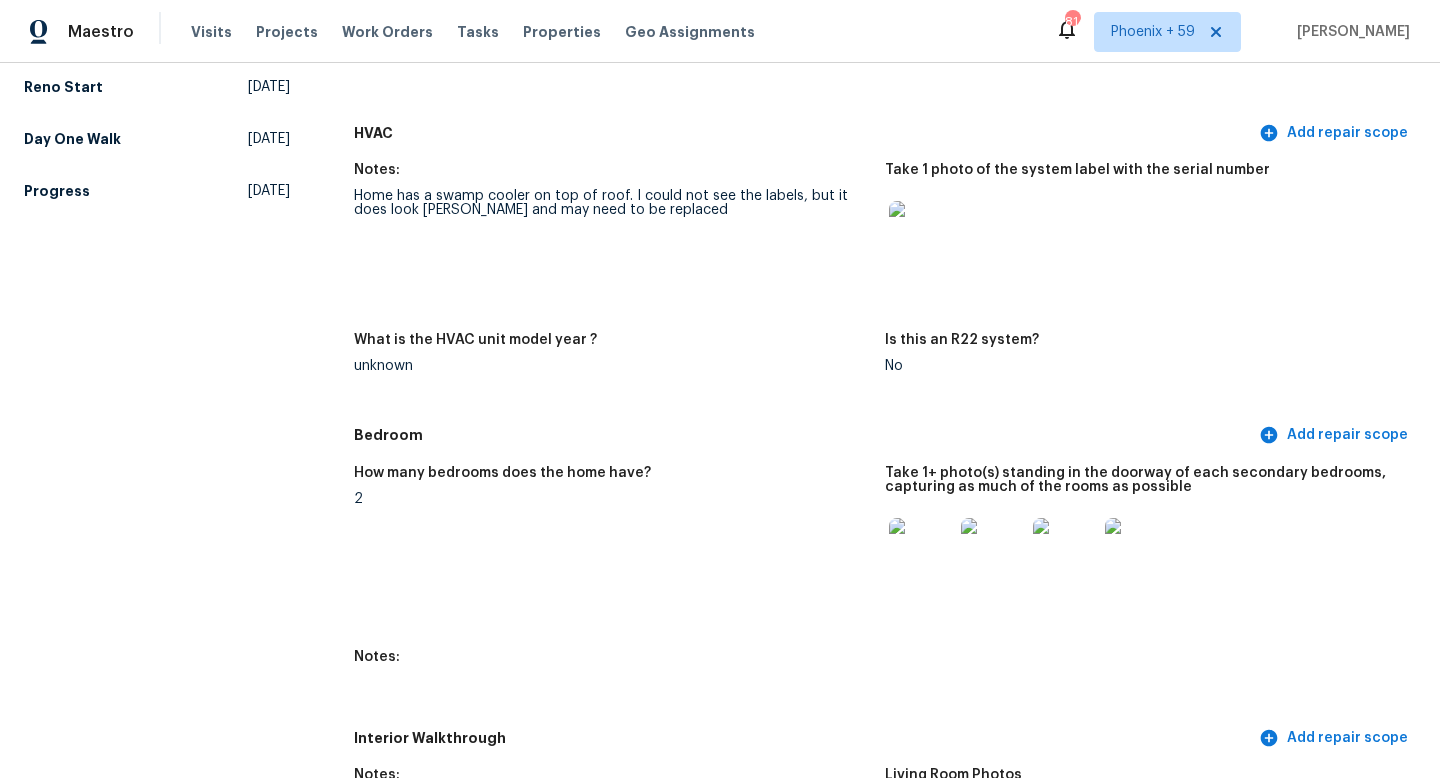 click on "Visits Projects Work Orders Tasks Properties Geo Assignments" at bounding box center [485, 32] 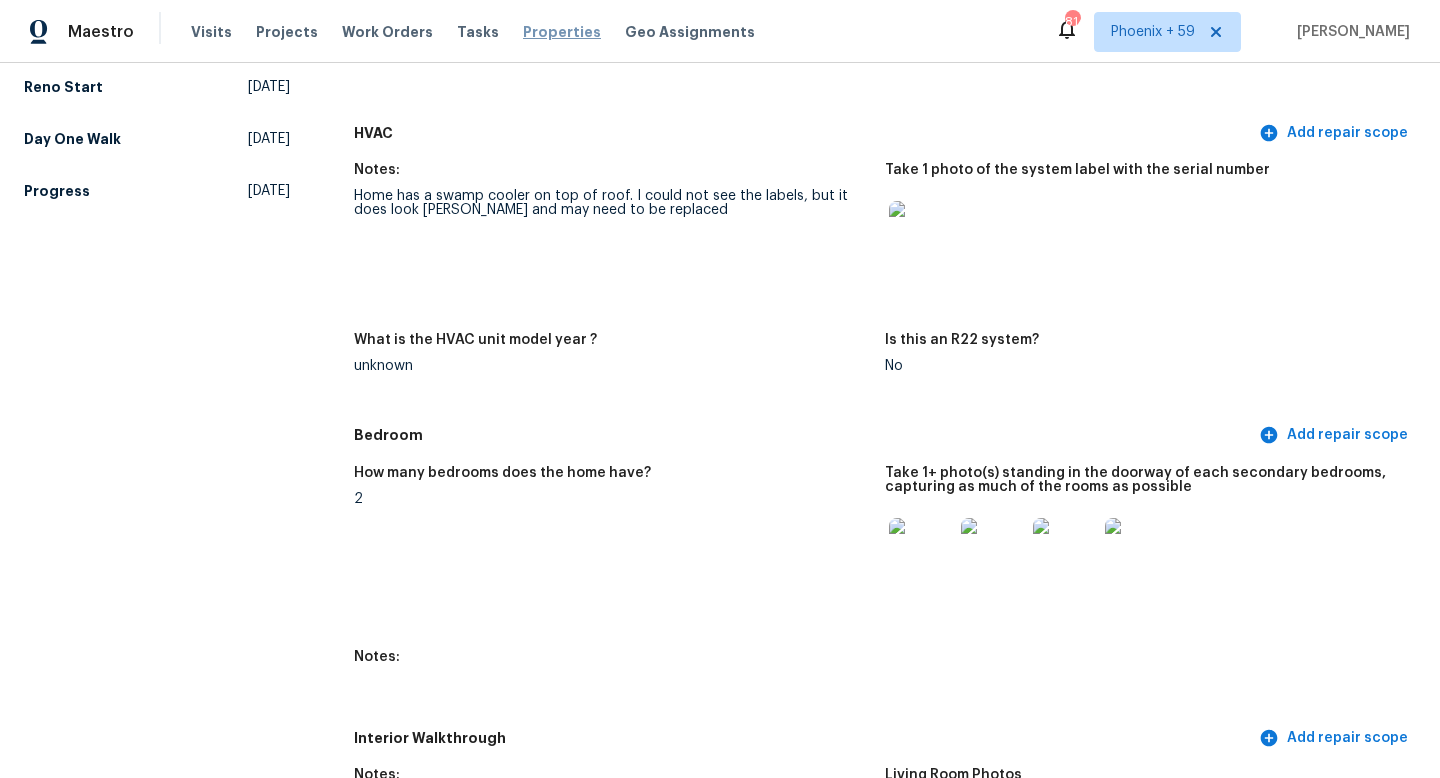 click on "Properties" at bounding box center (562, 32) 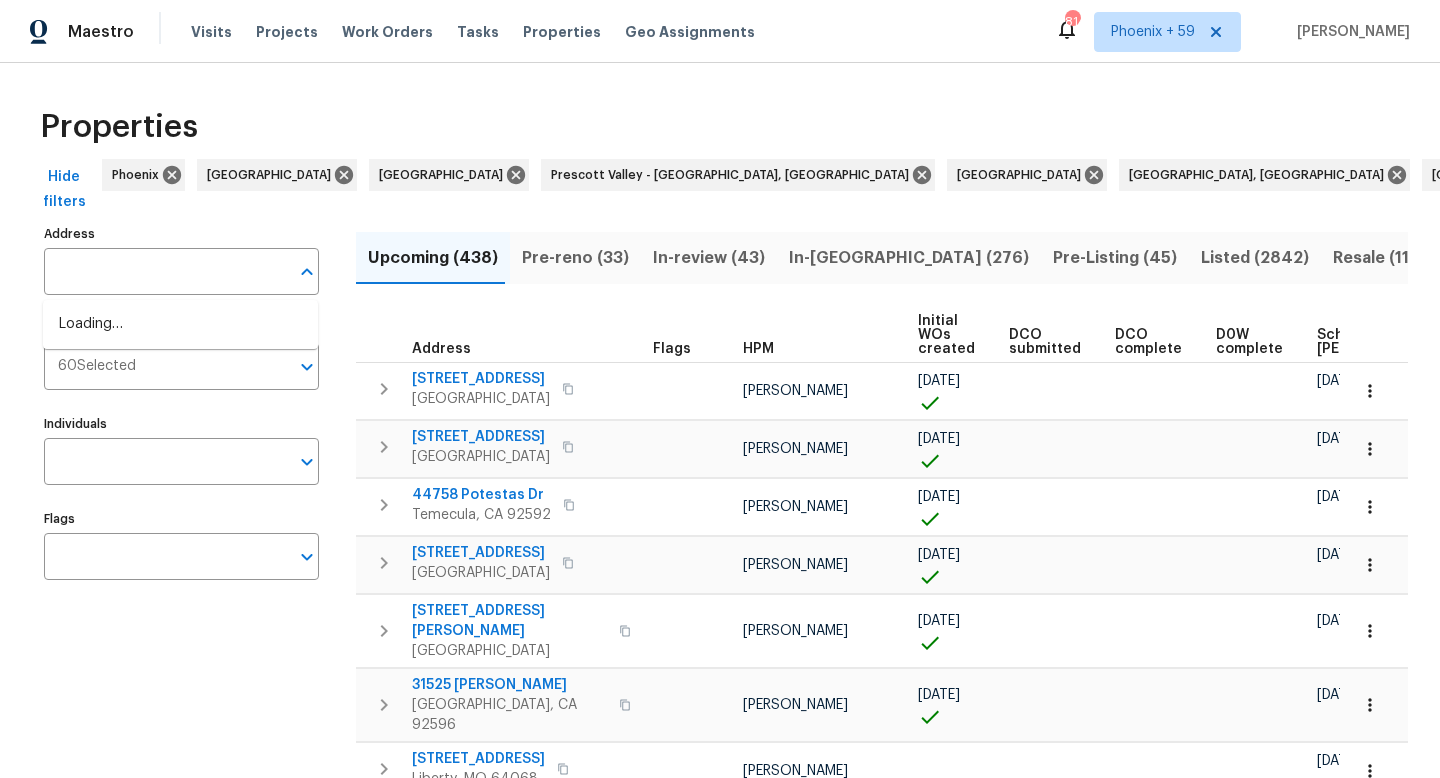 click at bounding box center (166, 271) 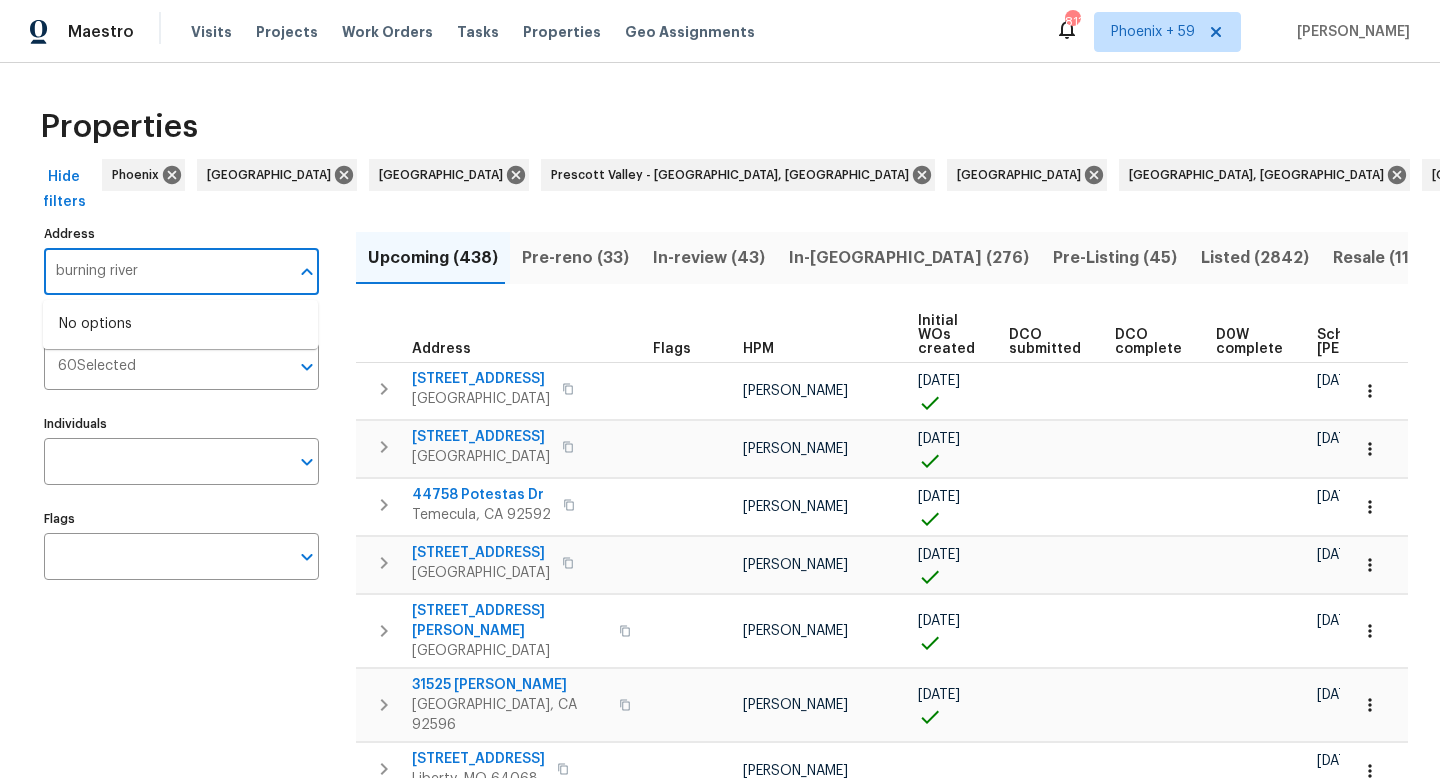 click on "burning river" at bounding box center [166, 271] 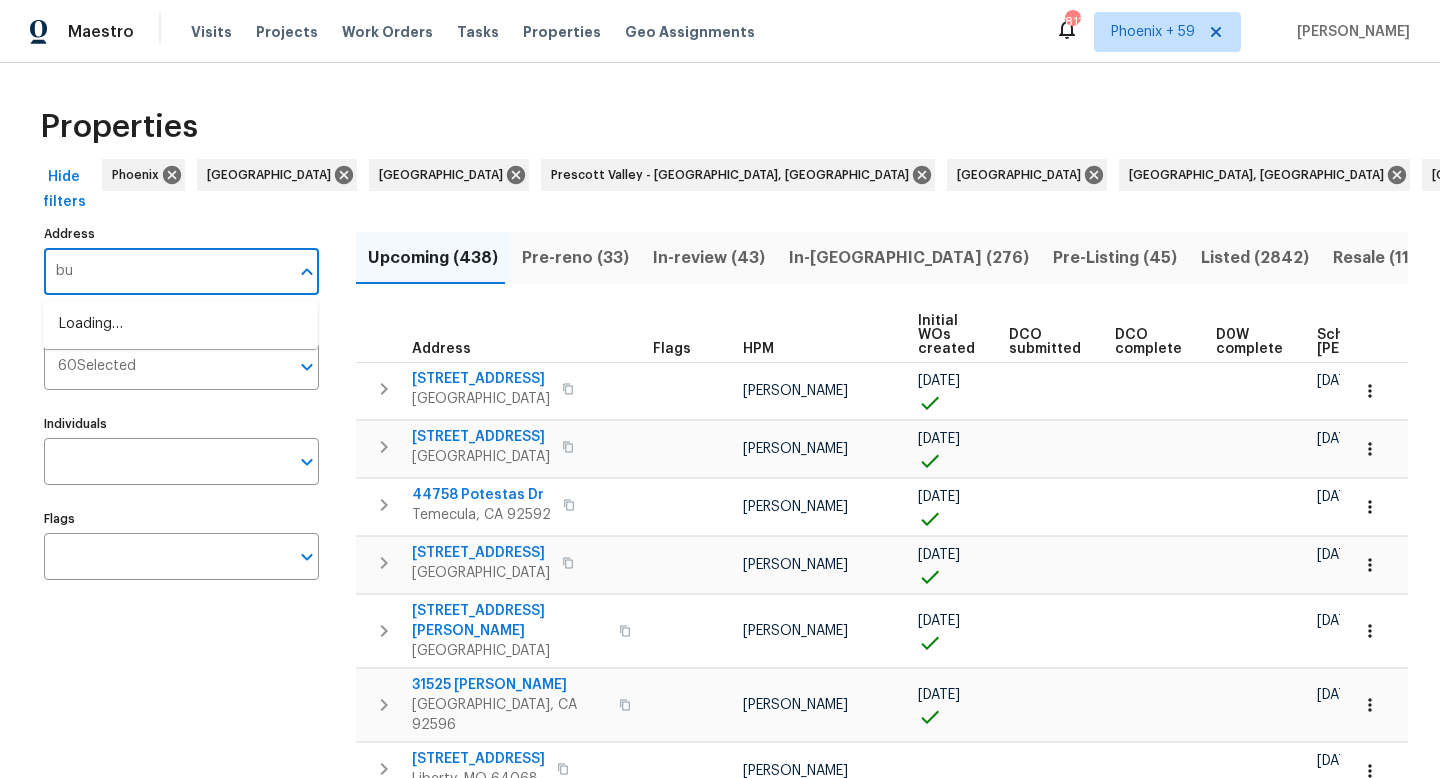 type on "b" 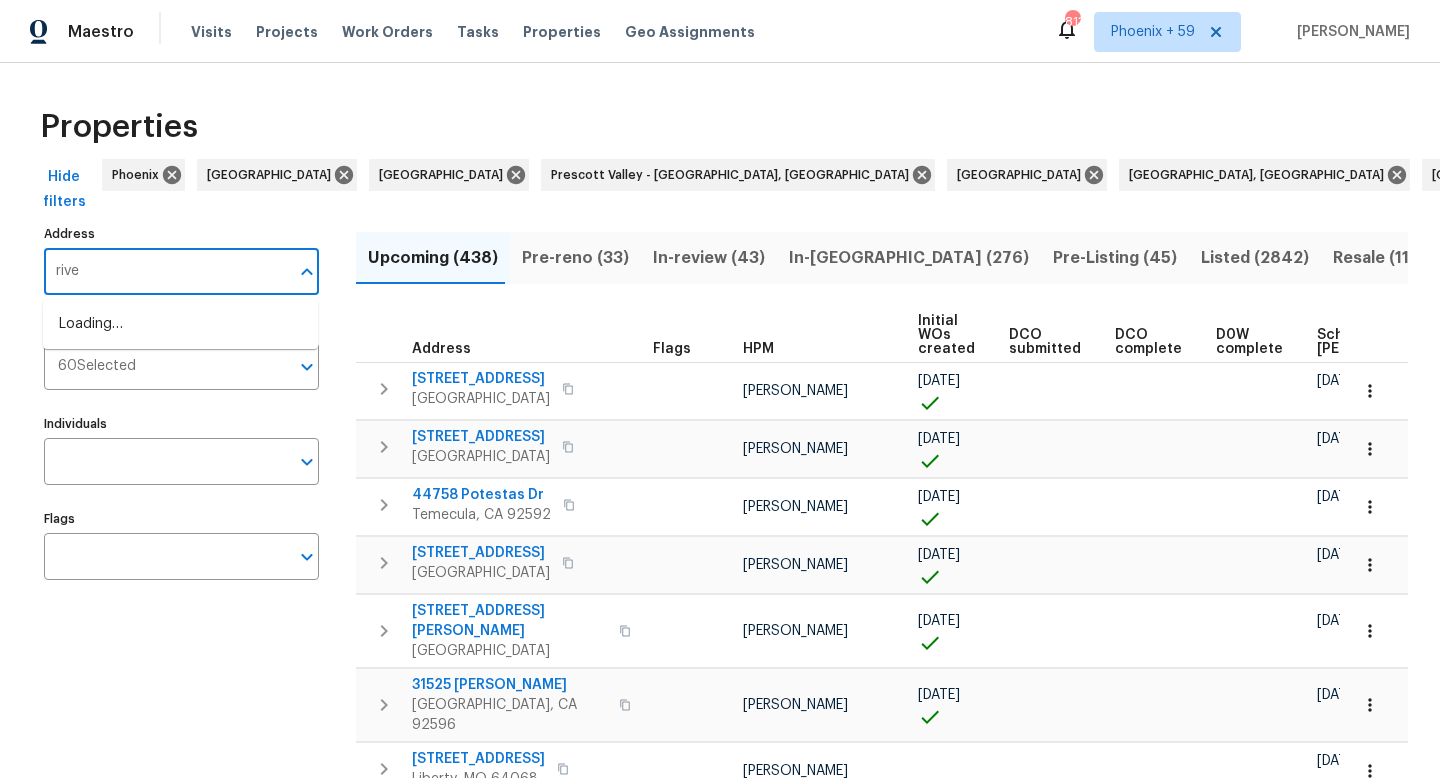 type on "river" 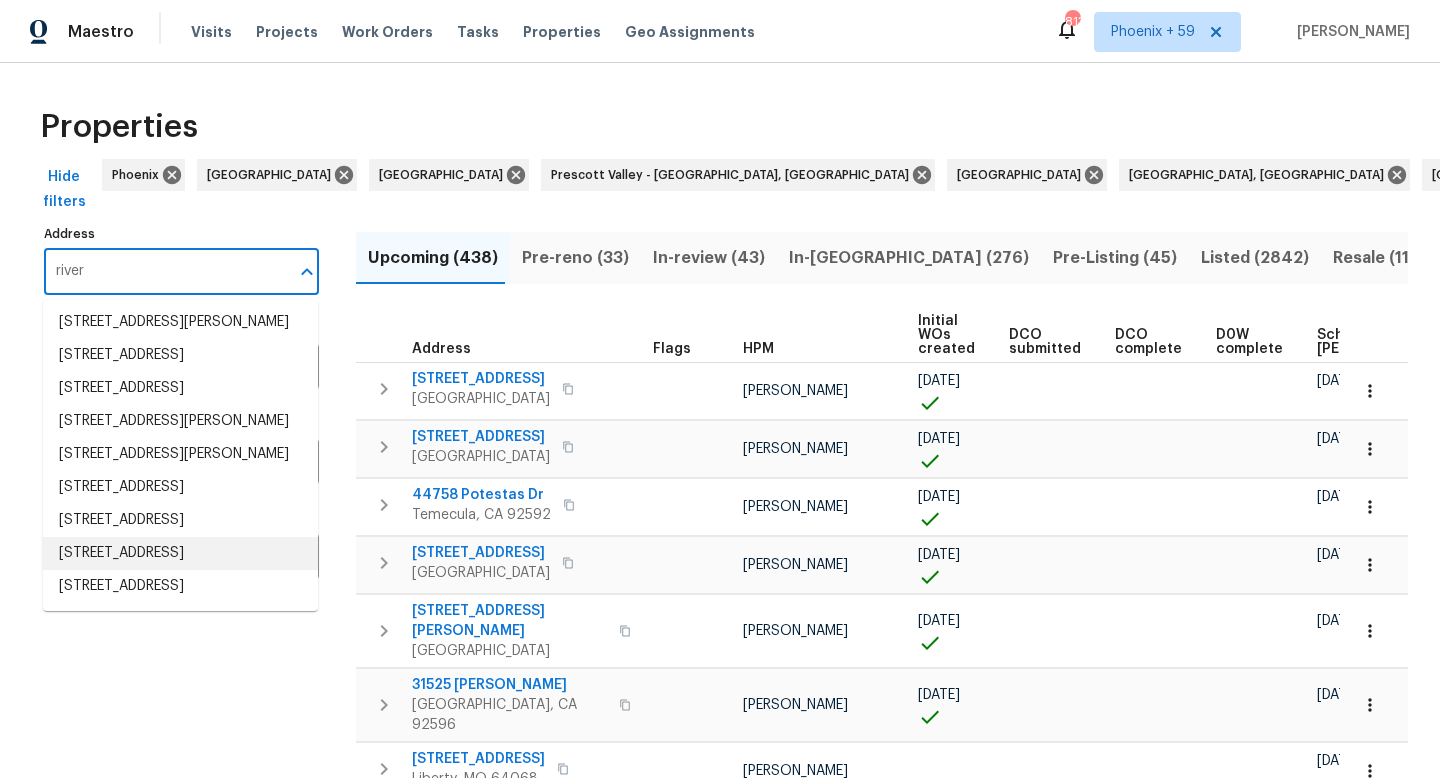 scroll, scrollTop: 0, scrollLeft: 0, axis: both 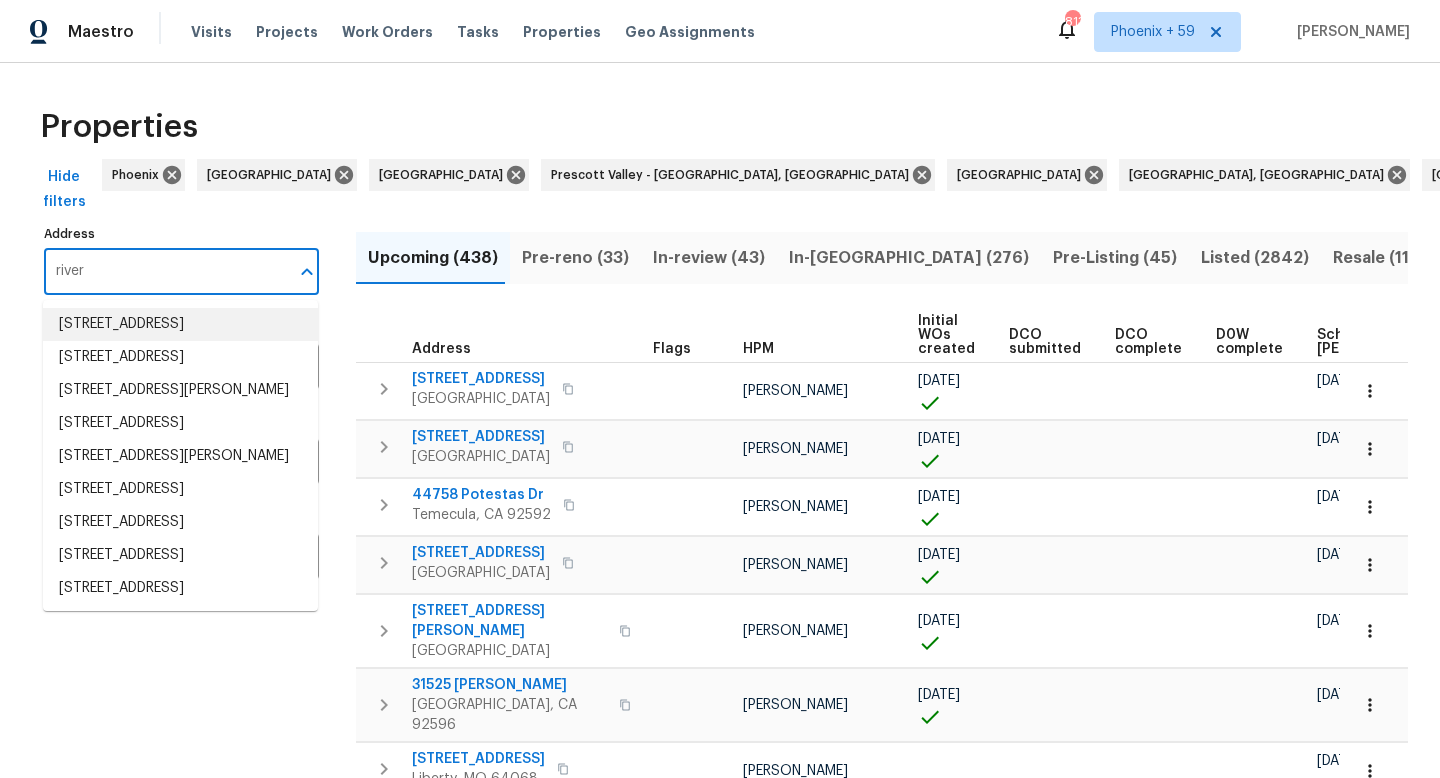 click on "river" at bounding box center [166, 271] 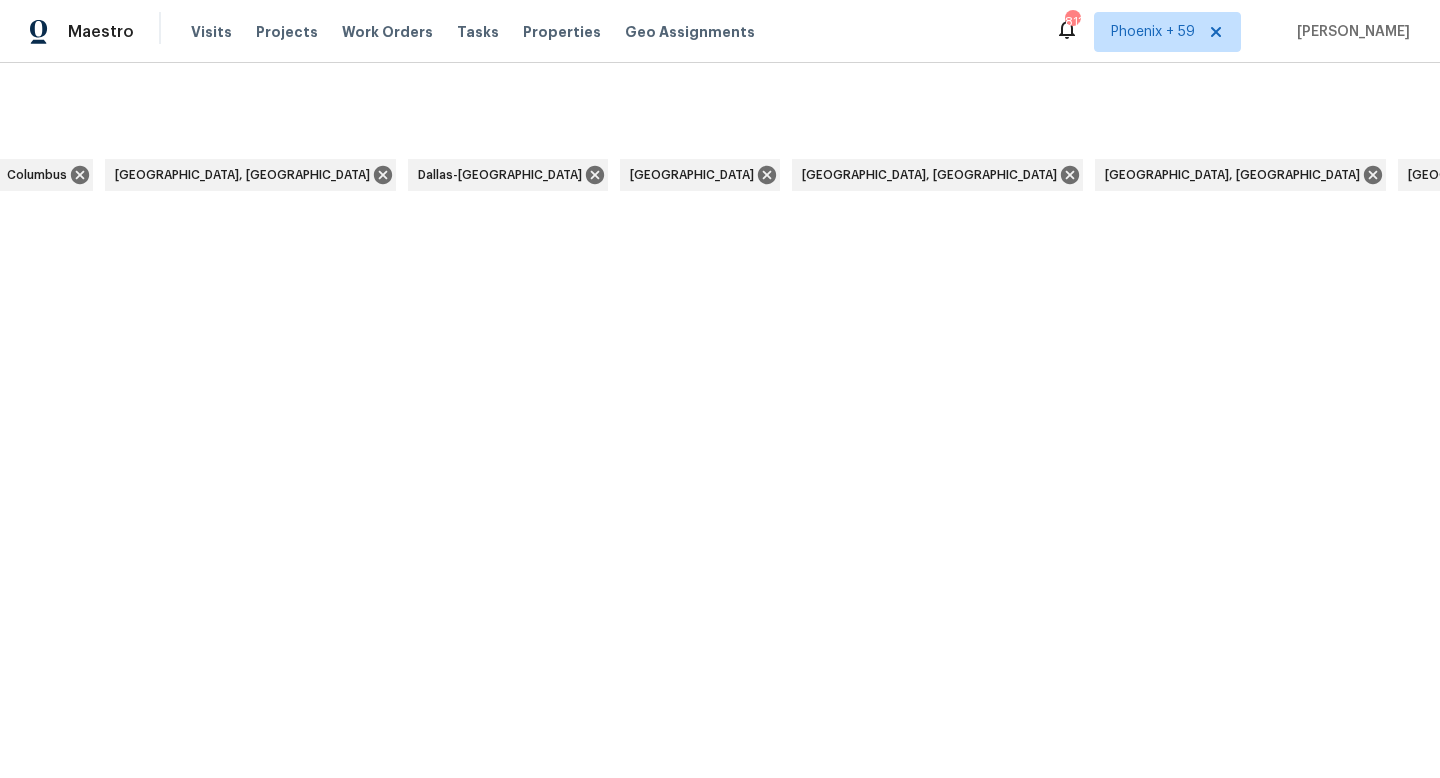 scroll, scrollTop: 0, scrollLeft: 6290, axis: horizontal 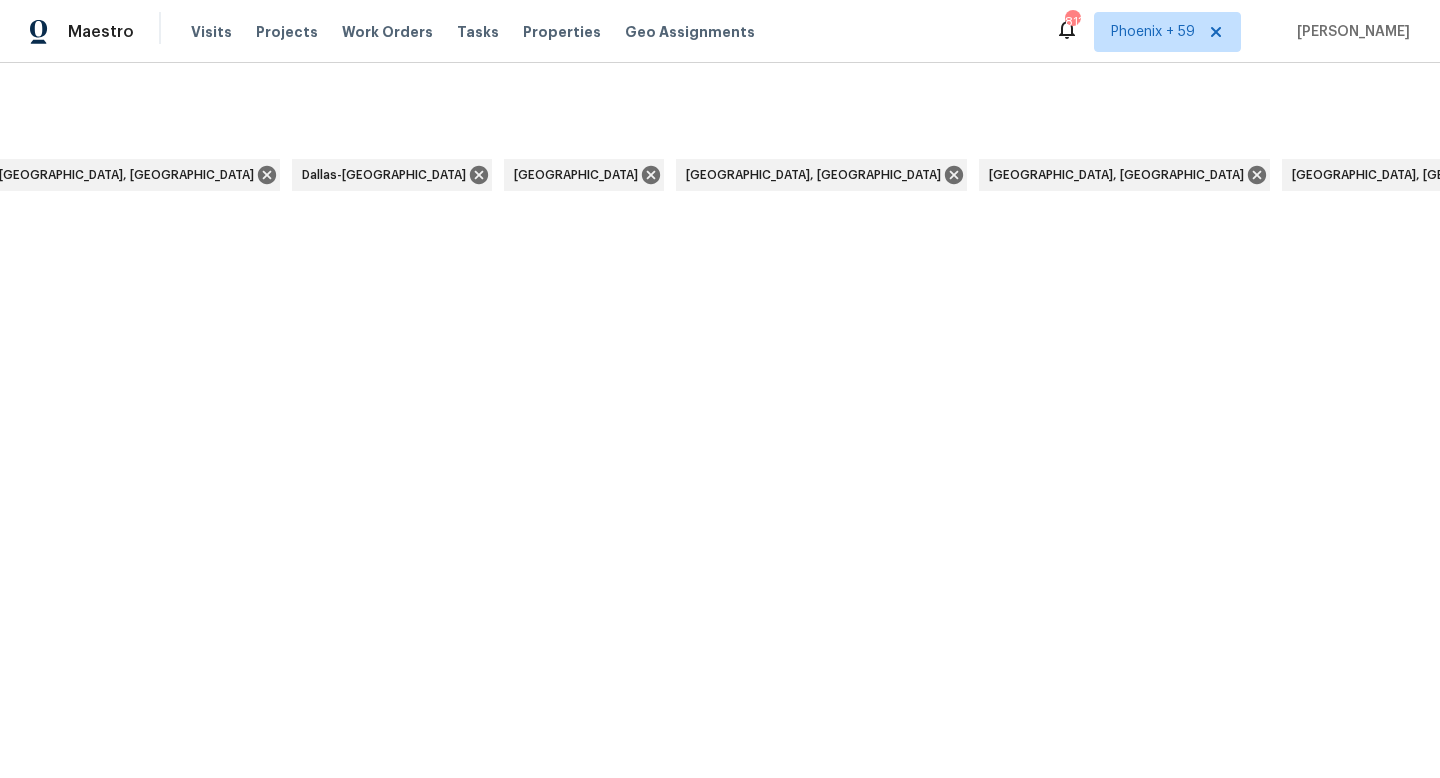 type 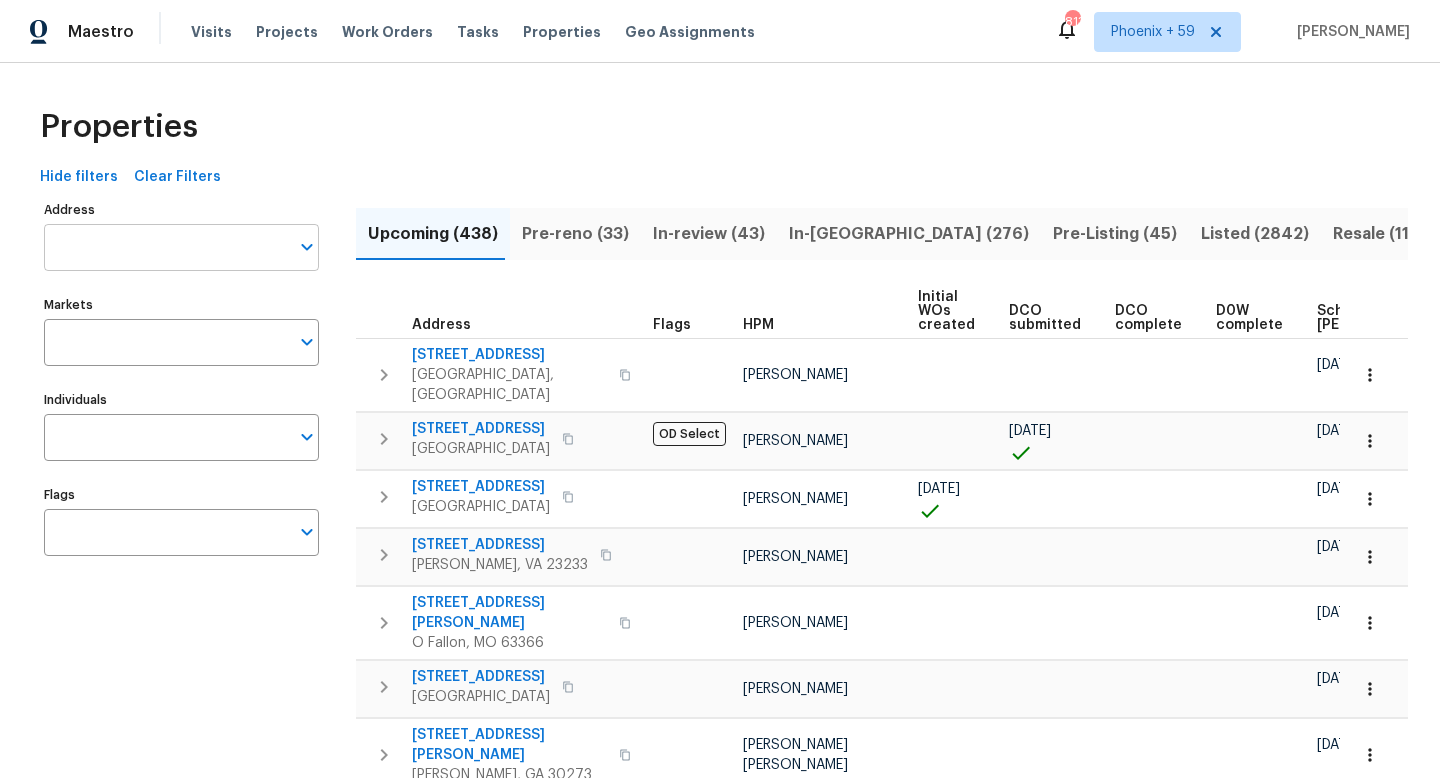 click on "Address" at bounding box center [166, 247] 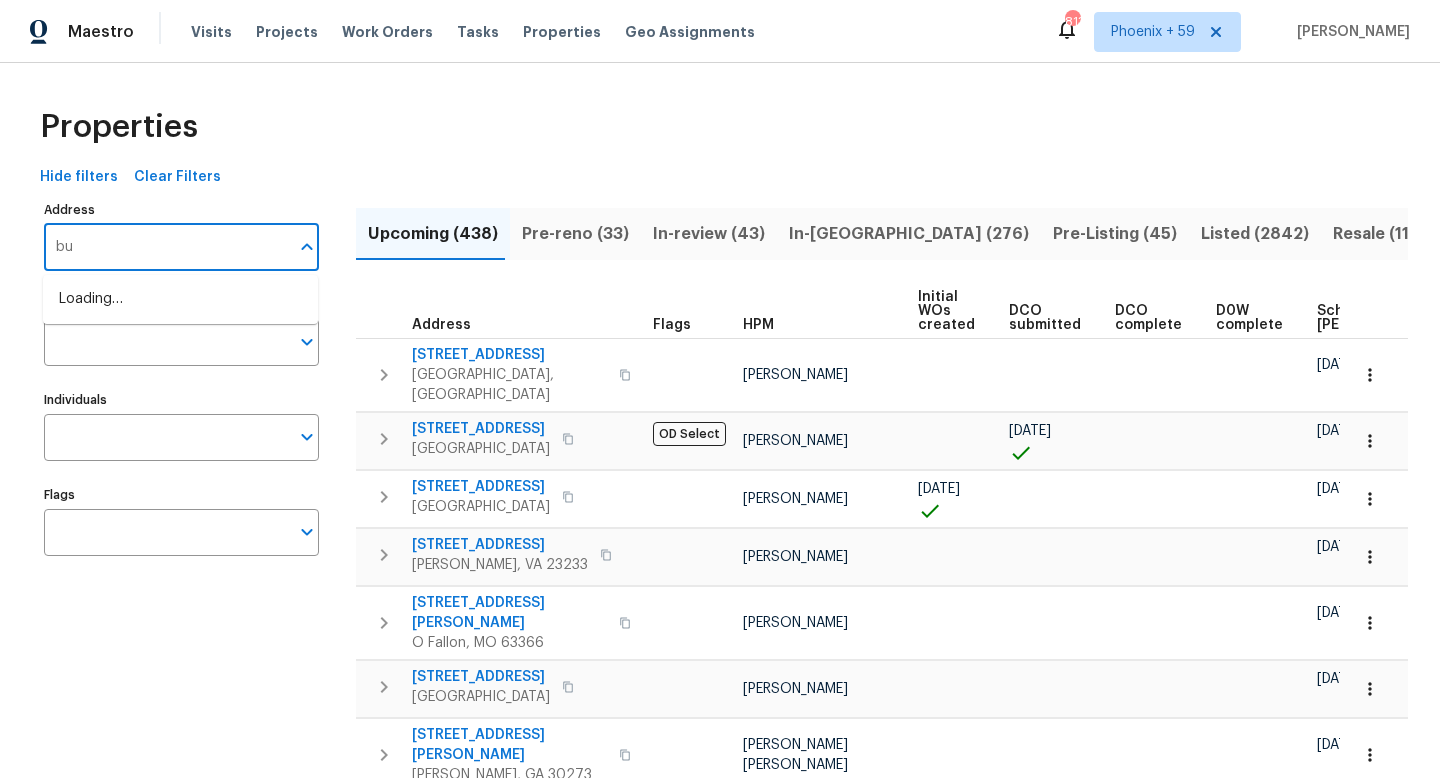 type on "b" 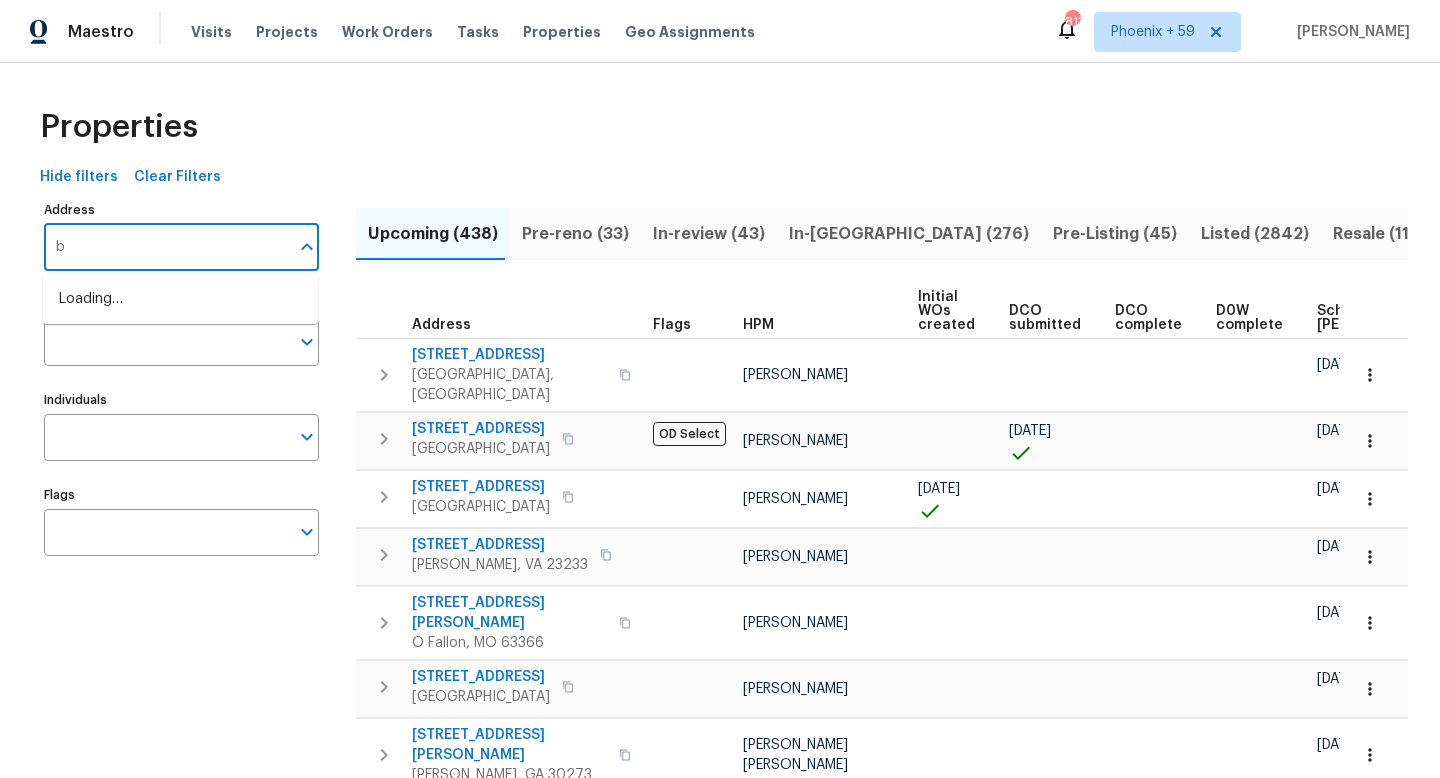 type 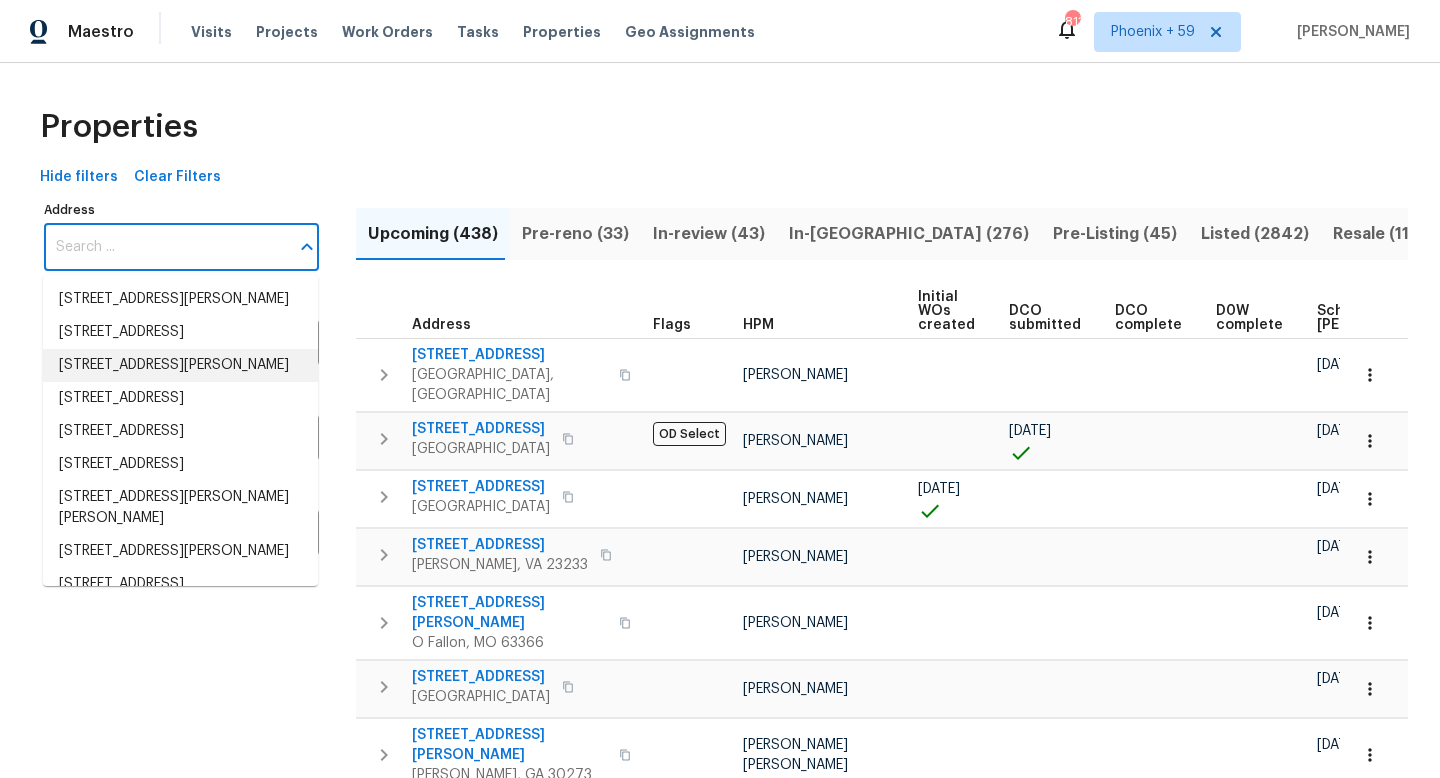 click on "Properties Hide filters Clear Filters Address Address Markets Markets Individuals Individuals Flags Flags Upcoming (438) Pre-reno (33) In-review (43) In-reno (276) Pre-Listing (45) Listed (2842) Resale (1110) Done (10000) Unknown (0) Address Flags HPM Initial WOs created DCO submitted DCO complete D0W complete Scheduled COE Scheduled LCO Ready Date 8323 Oak Dr Chattanooga, TN 37421 Corey Nail 11/21/25 11/24/25 4727 Wilbury Heights Dr Pasadena, TX 77505 OD Select Stephen Lacy 06/09/25 08/29/25 09/02/25 125 River Hills Dr Clayton, NC 27527 Amanda Horton 07/10/25 07/21/25 07/22/25 10902 Greenaire Pl Henrico, VA 23233 Christopher Pace 07/24/25 07/25/25 1561 Misty River Dr O Fallon, MO 63366 Brad Baum 08/15/25 08/18/25 2132 Ridgedale Dr High Ridge, MO 63049 James Nolting 08/01/25 08/04/25 6154 Lauren Ln Rex, GA 30273 Marcos Ricardo Resendiz 08/11/25 08/12/25 400 Grand National Ln Elgin, SC 29045 Ryan Middleton 07/28/25 07/29/25 705 W Queen Creek Rd Unit 1208 Chandler, AZ 85248 Melissa Muralt-Ochoa 07/15/25 Prev 1" at bounding box center [720, 1040] 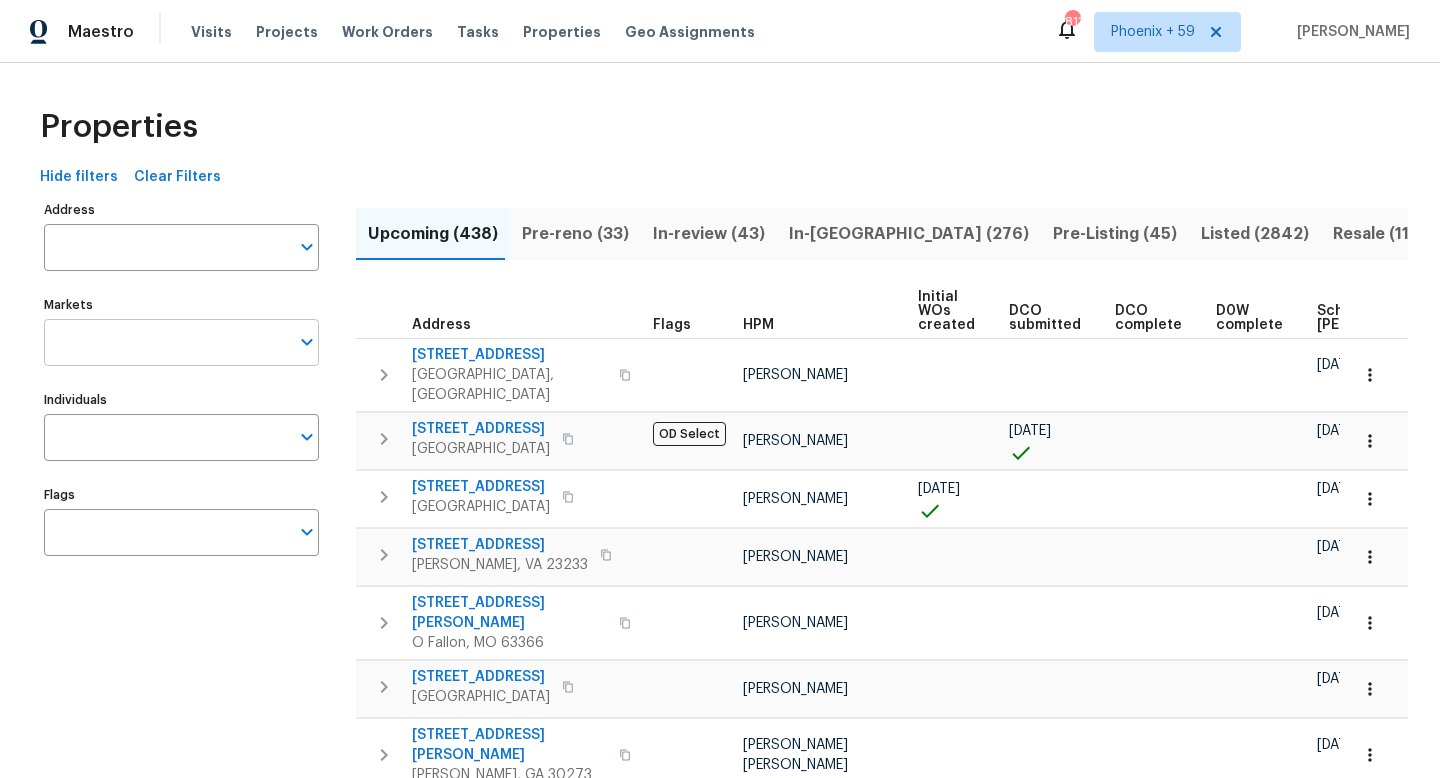 click on "Markets" at bounding box center (166, 342) 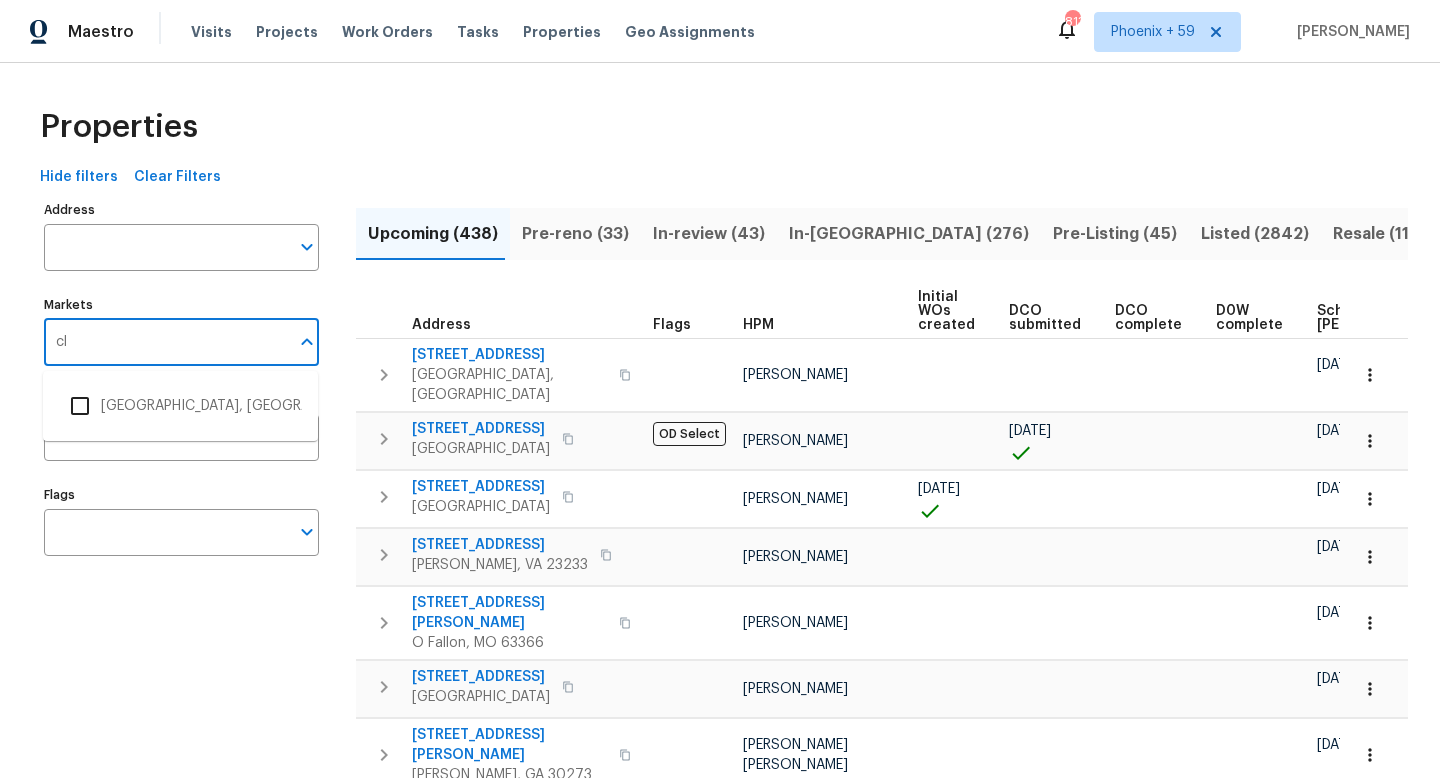 type on "cle" 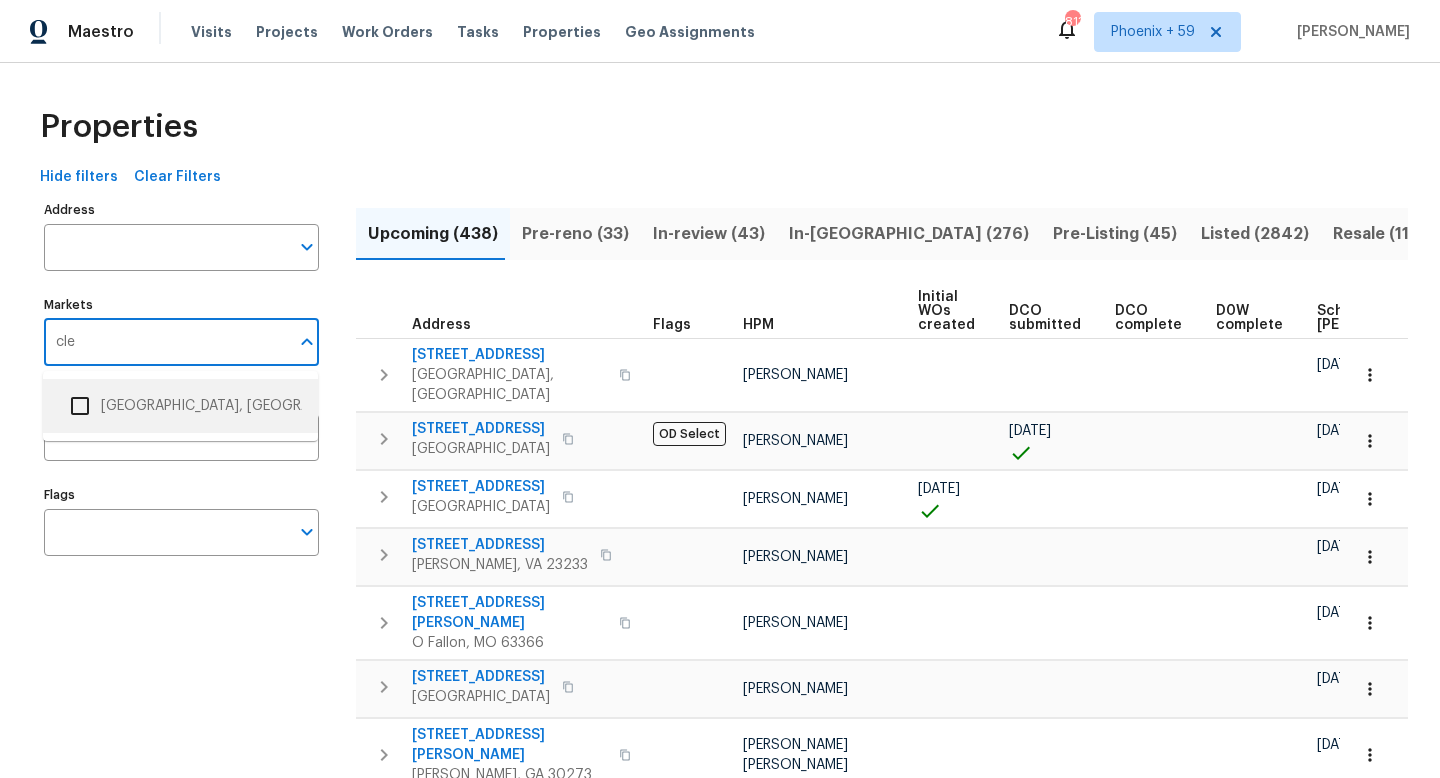 click on "[GEOGRAPHIC_DATA], [GEOGRAPHIC_DATA]" at bounding box center [180, 406] 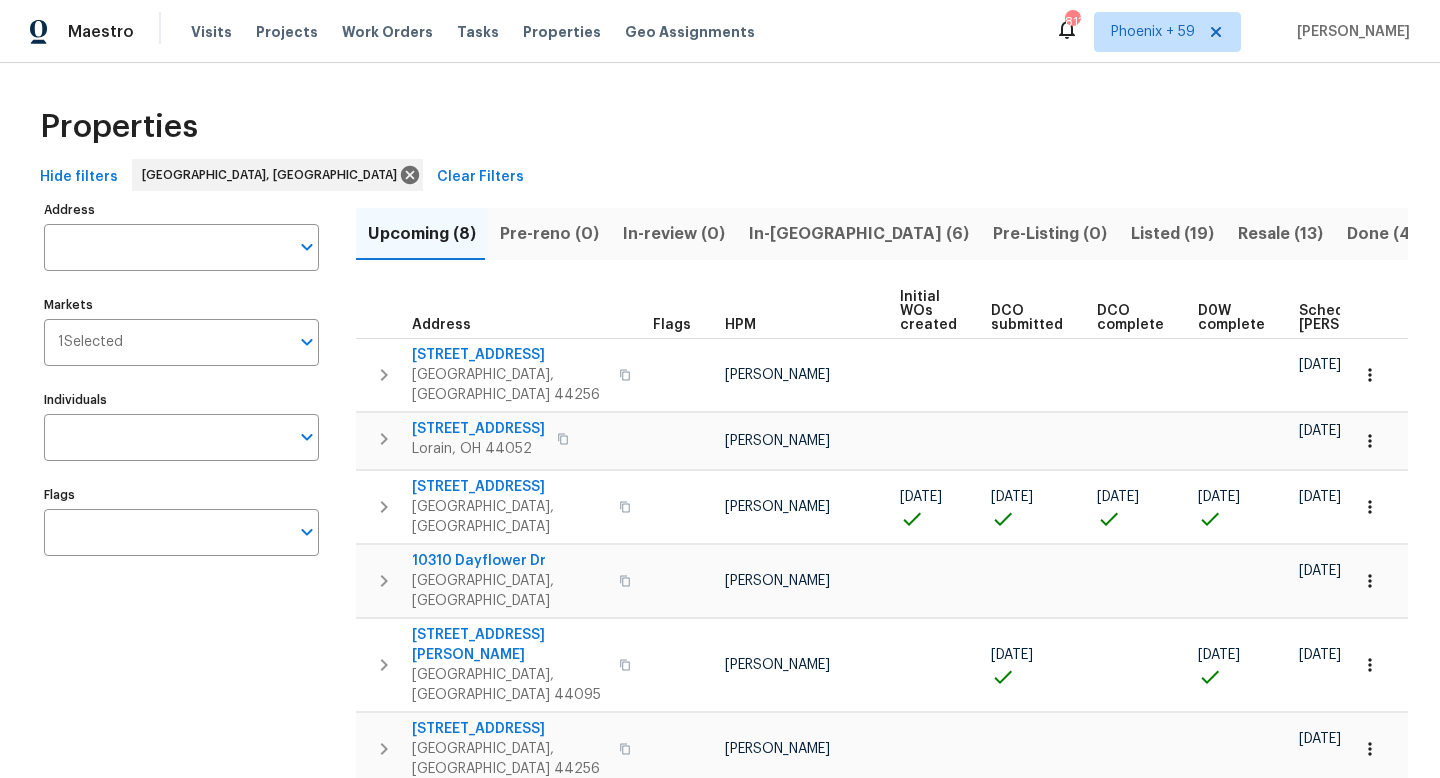 click on "In-reno (6)" at bounding box center (859, 234) 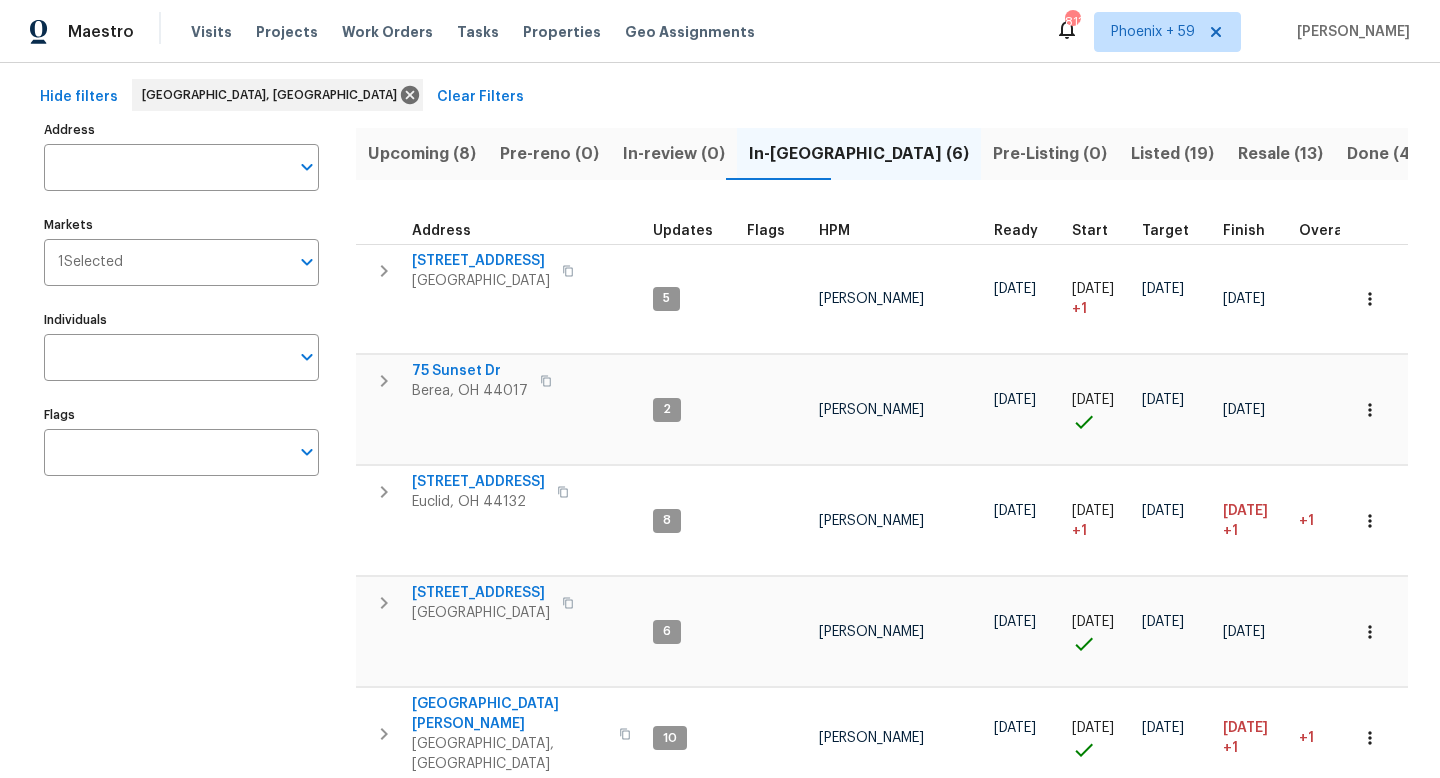 scroll, scrollTop: 0, scrollLeft: 0, axis: both 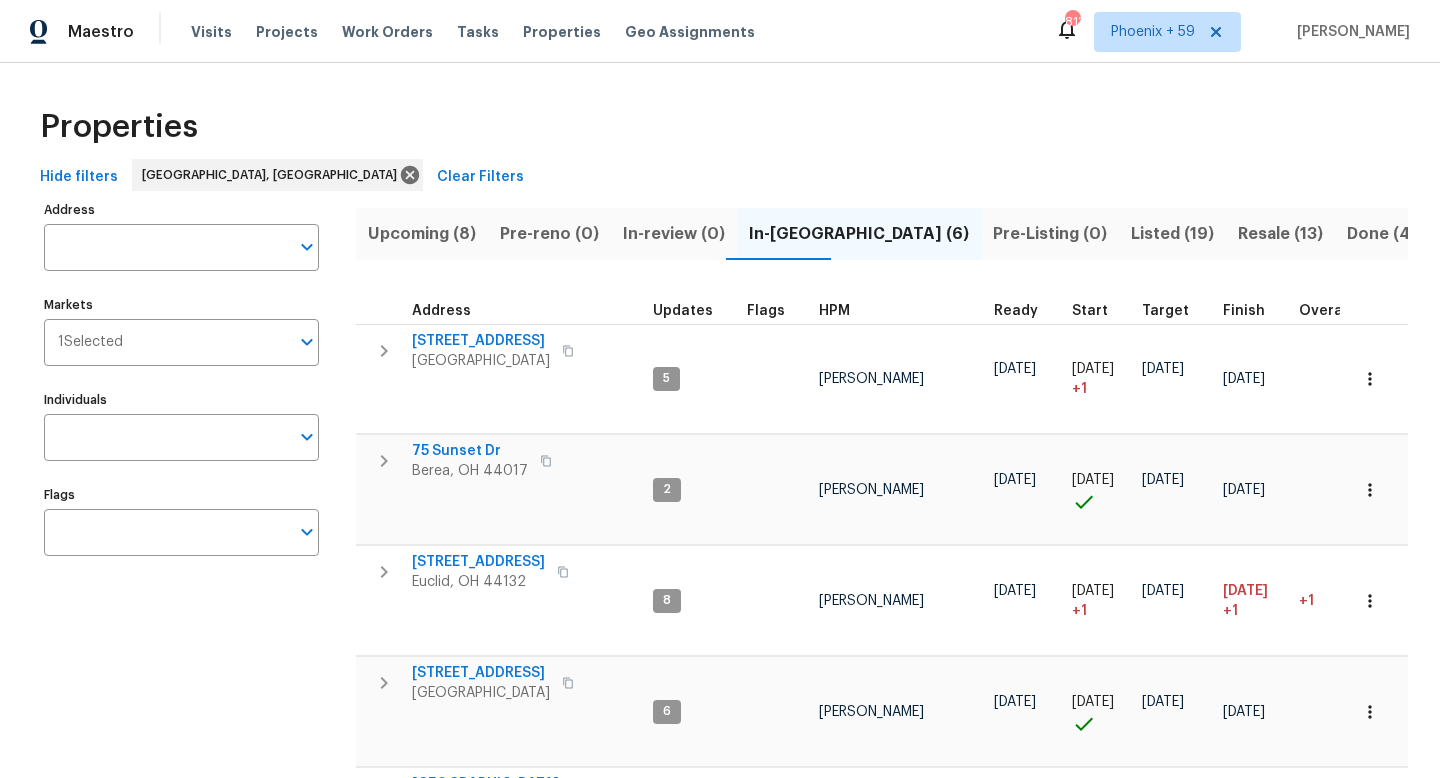 click on "Listed (19)" at bounding box center (1172, 234) 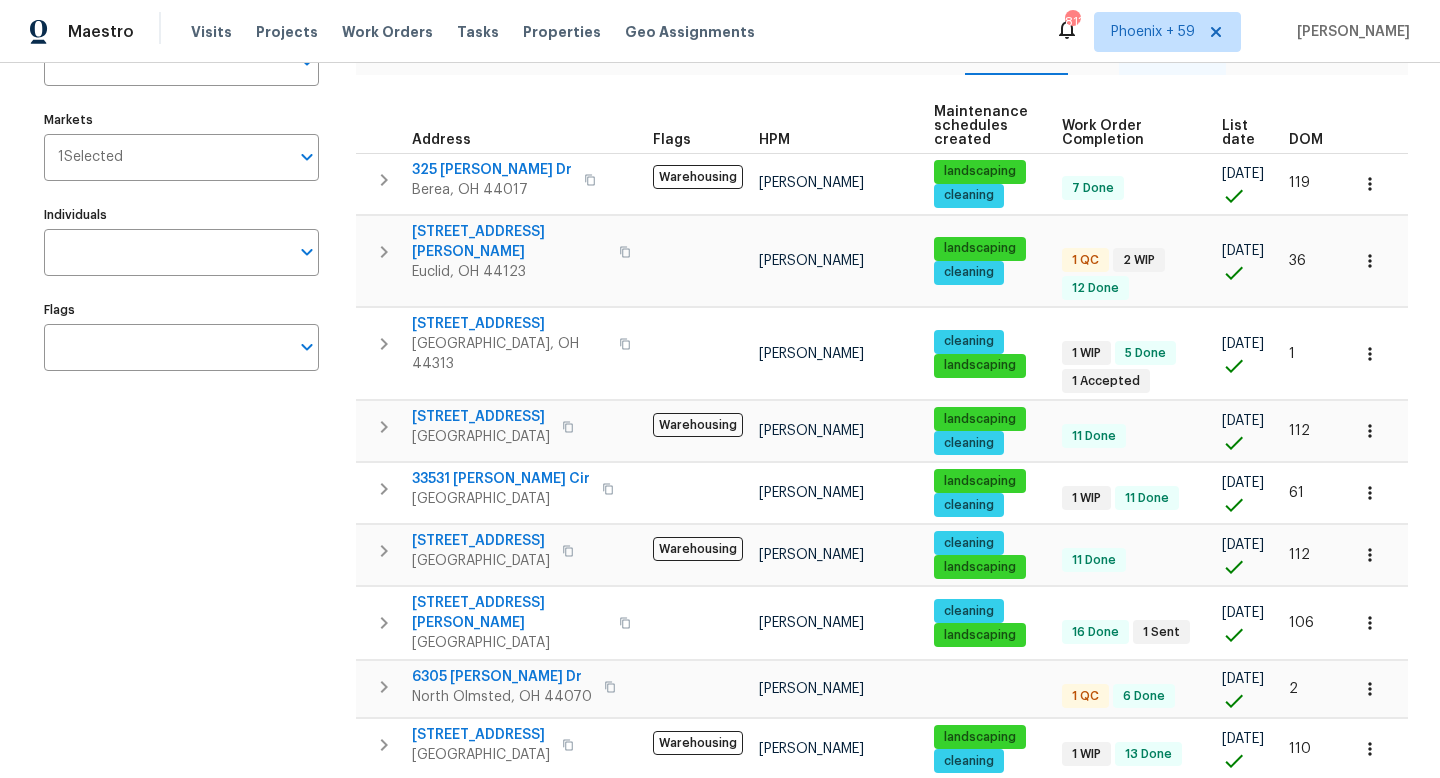 scroll, scrollTop: 0, scrollLeft: 0, axis: both 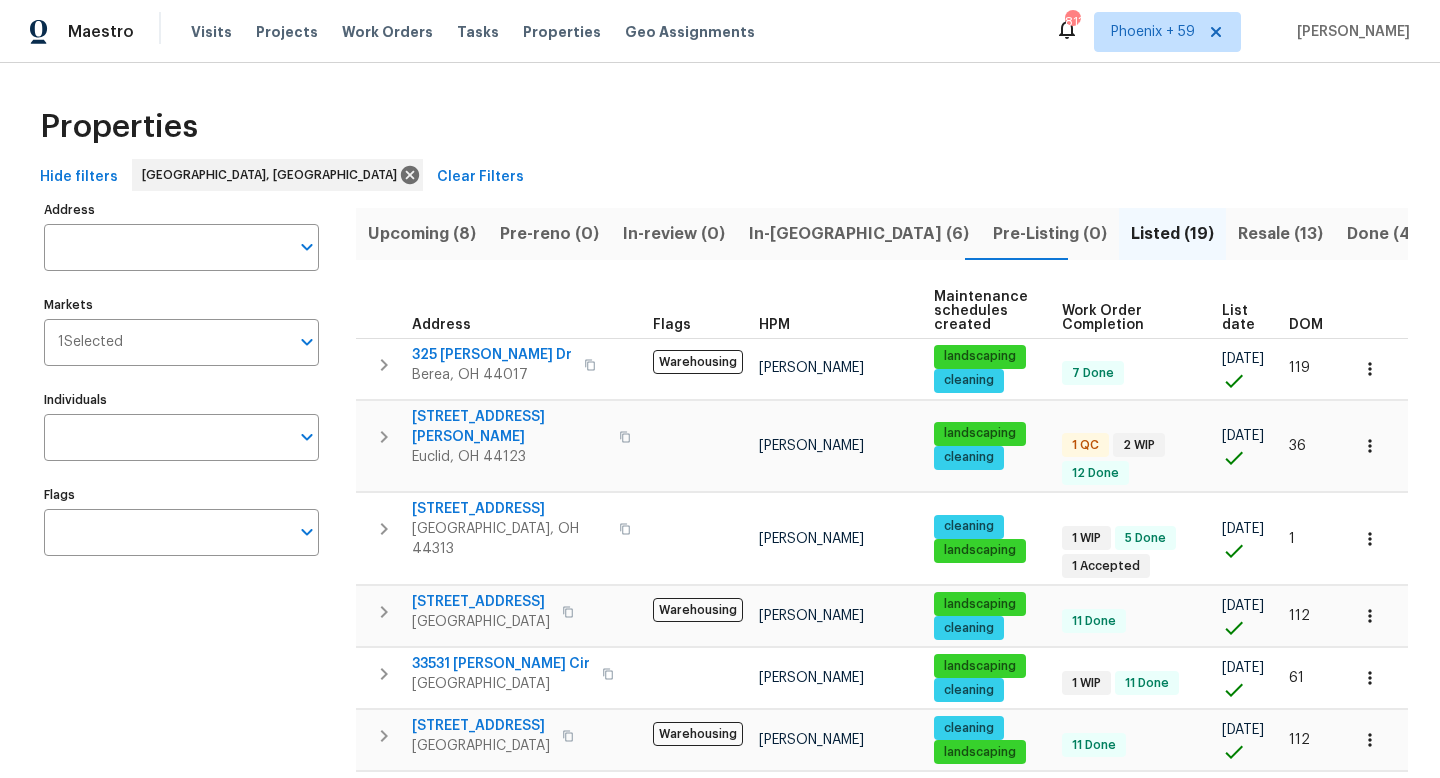 click on "Resale (13)" at bounding box center (1280, 234) 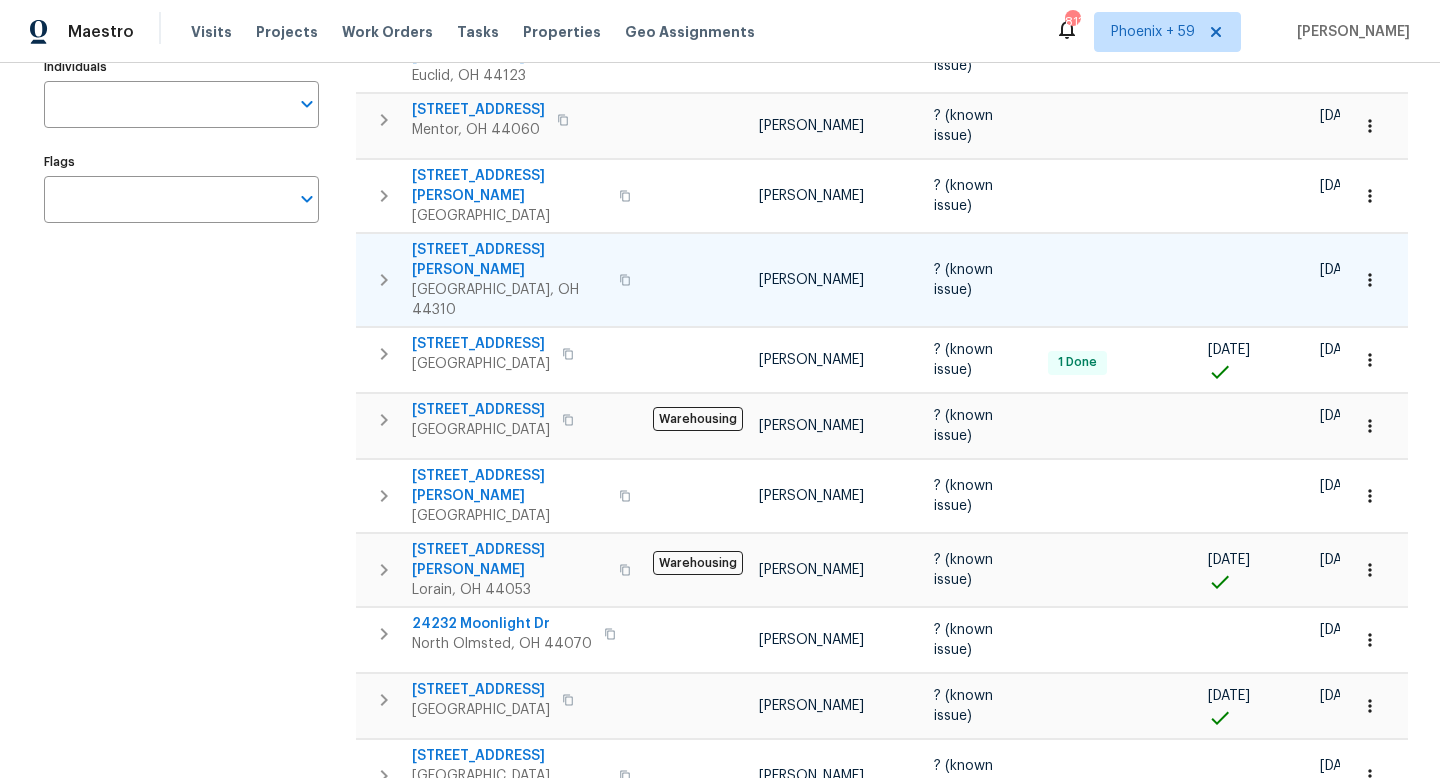 scroll, scrollTop: 0, scrollLeft: 0, axis: both 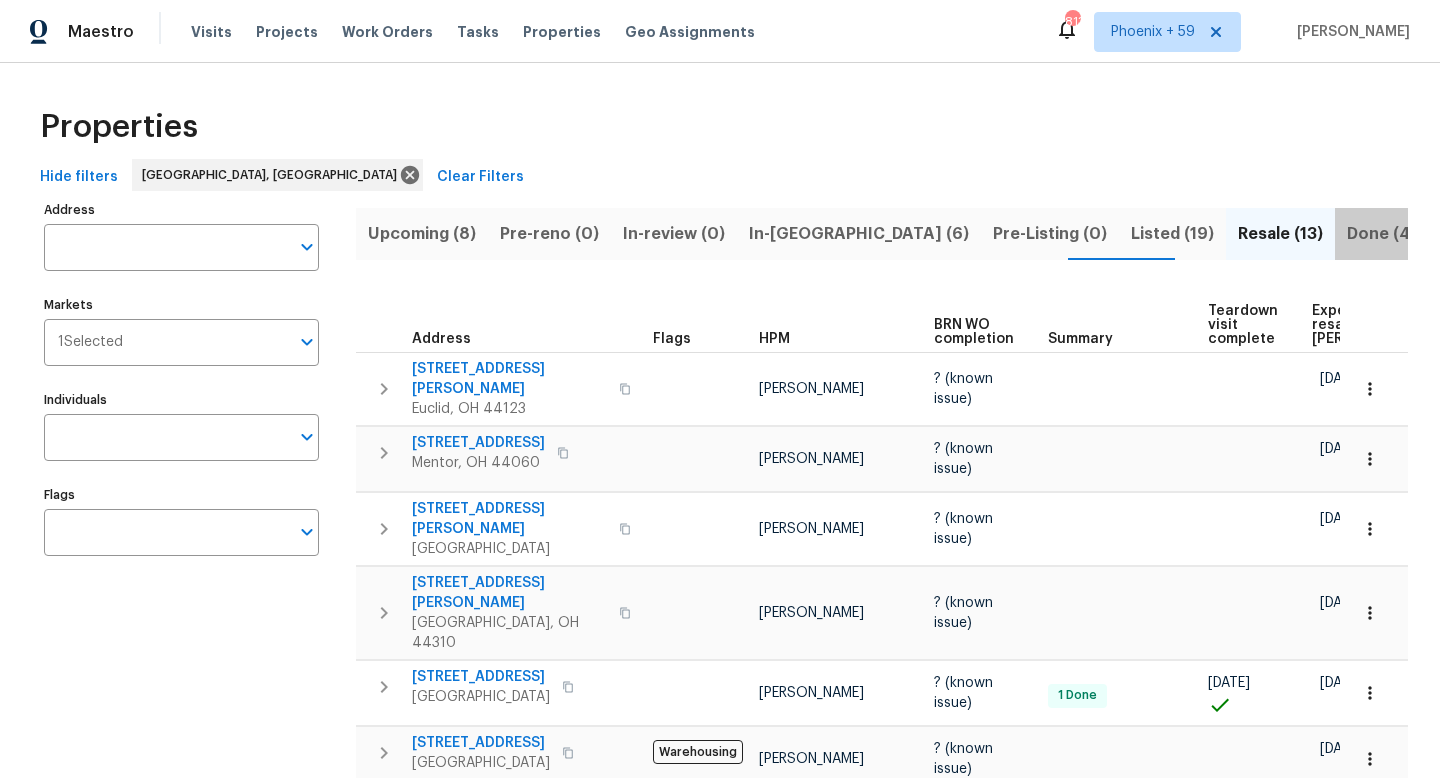 click on "Done (458)" at bounding box center [1392, 234] 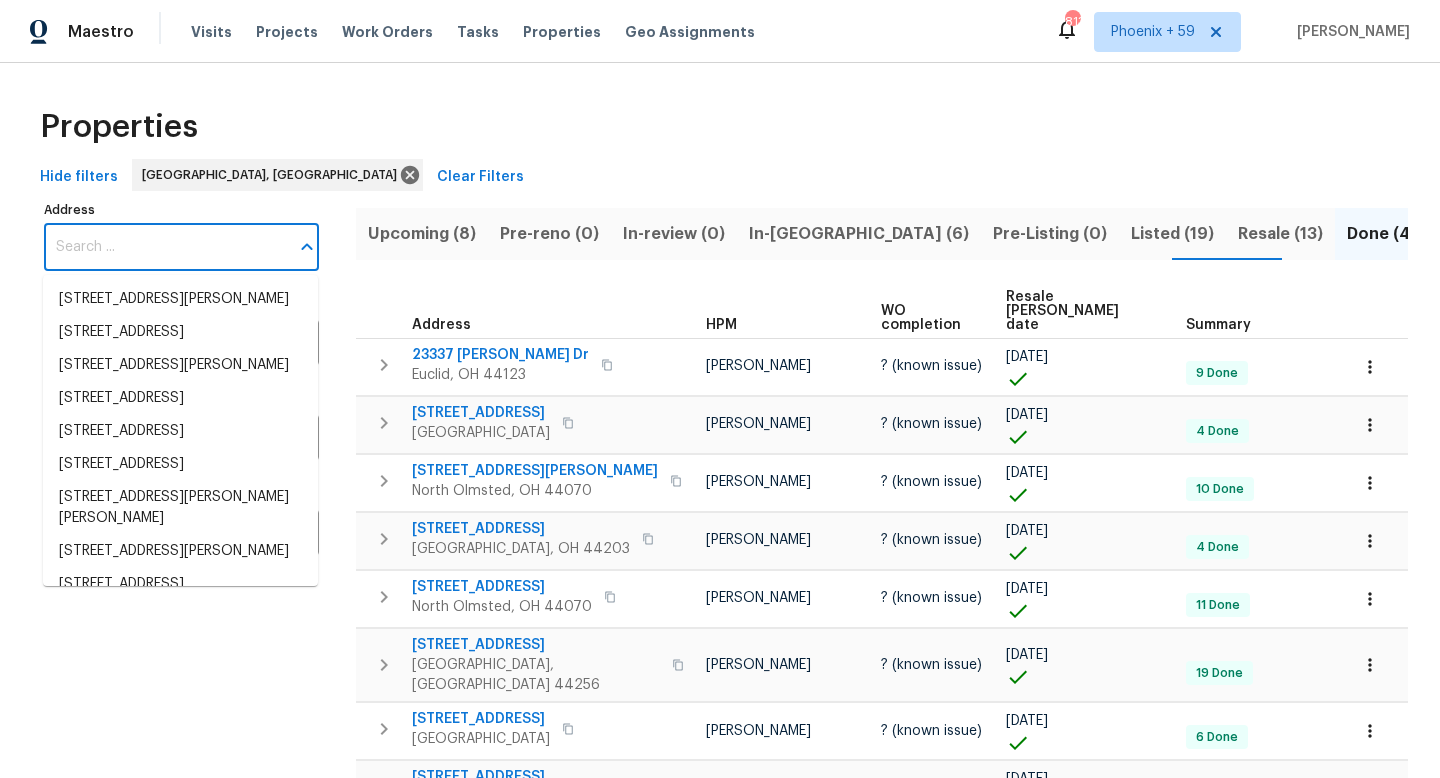 click on "Address" at bounding box center (166, 247) 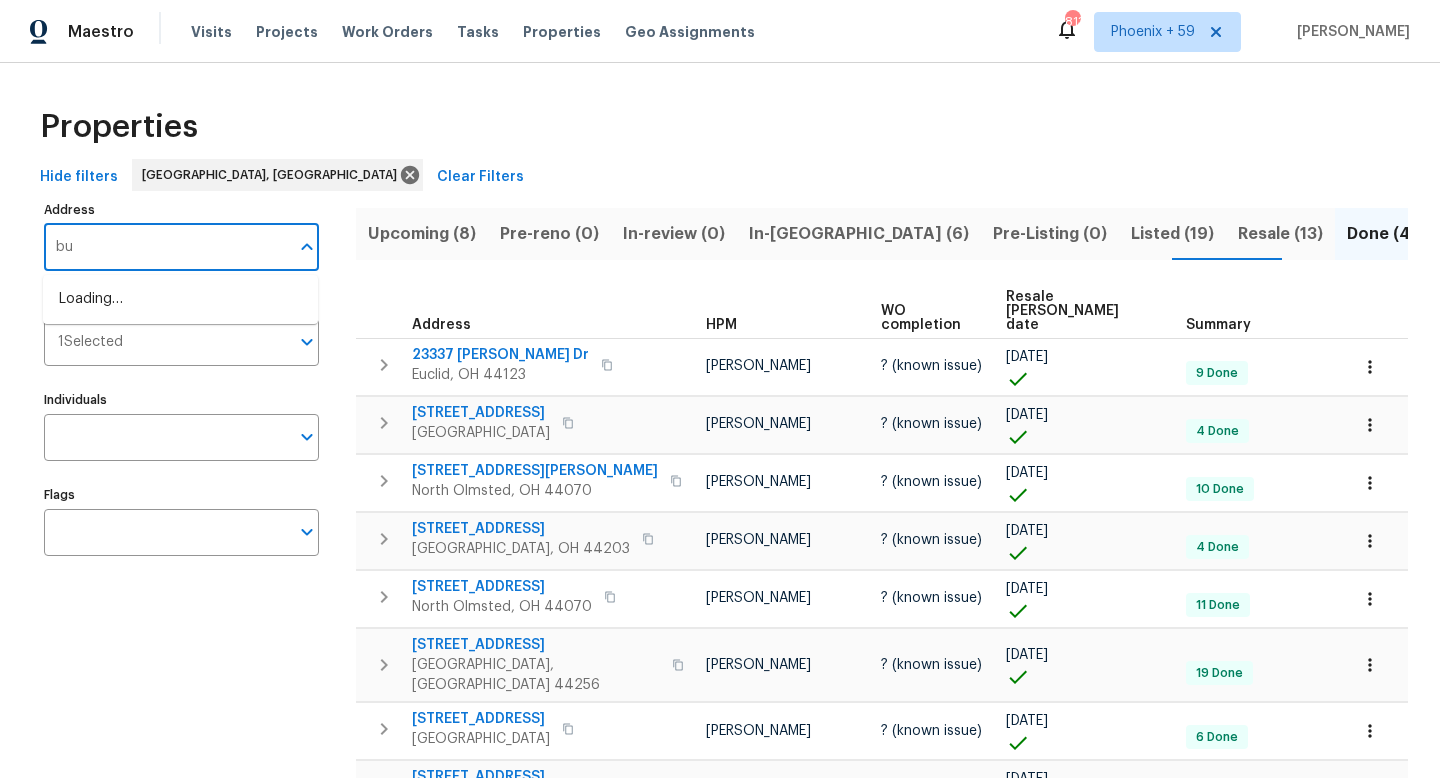 type on "b" 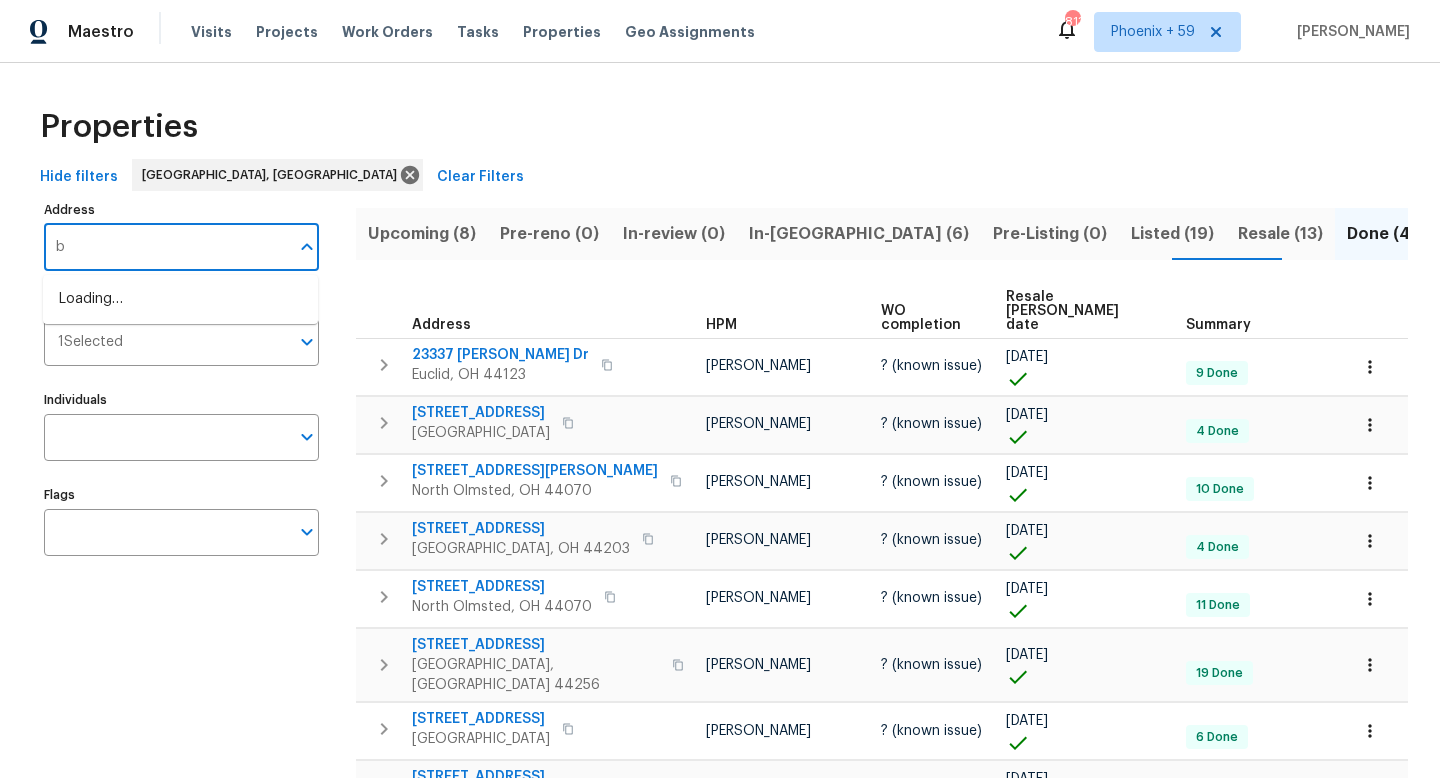 type 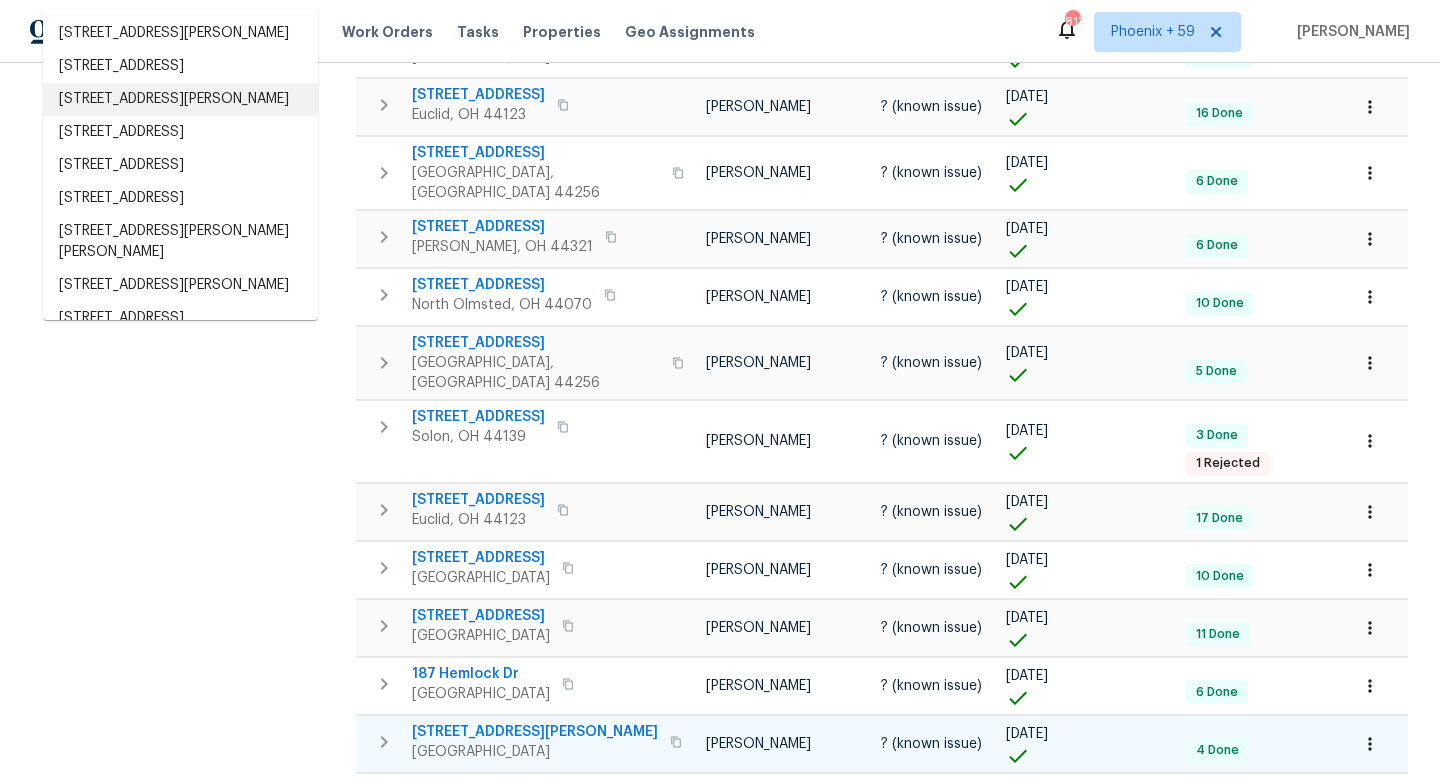scroll, scrollTop: 0, scrollLeft: 0, axis: both 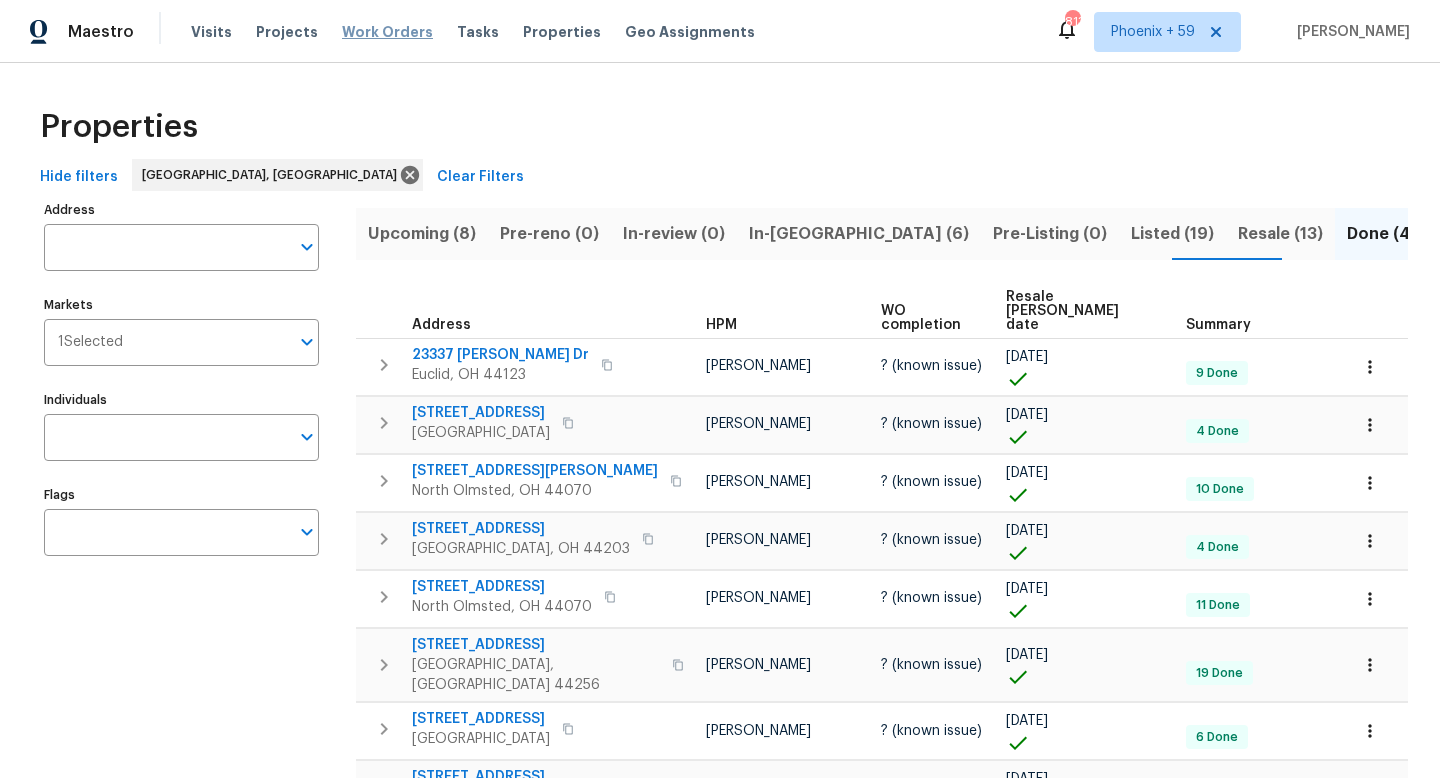 click on "Work Orders" at bounding box center [387, 32] 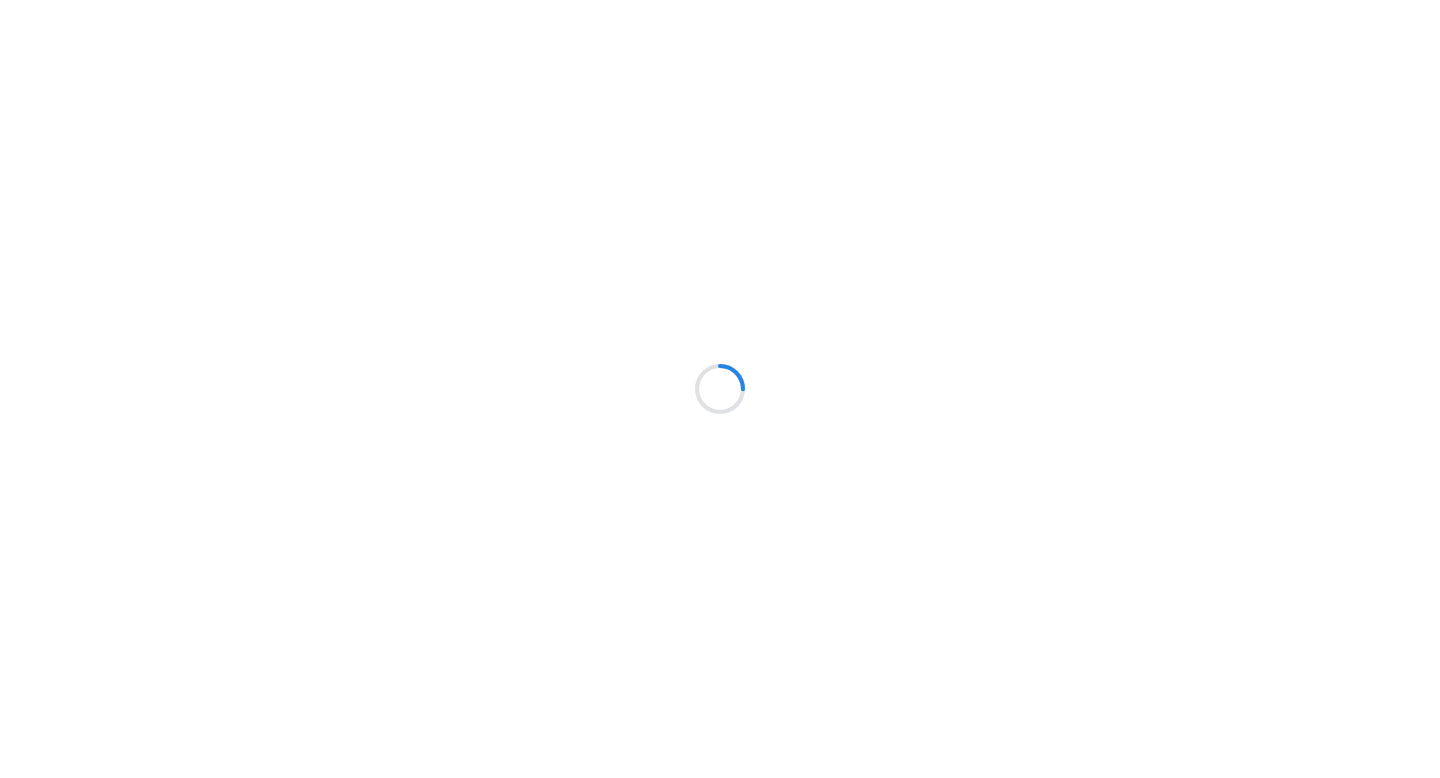 scroll, scrollTop: 0, scrollLeft: 0, axis: both 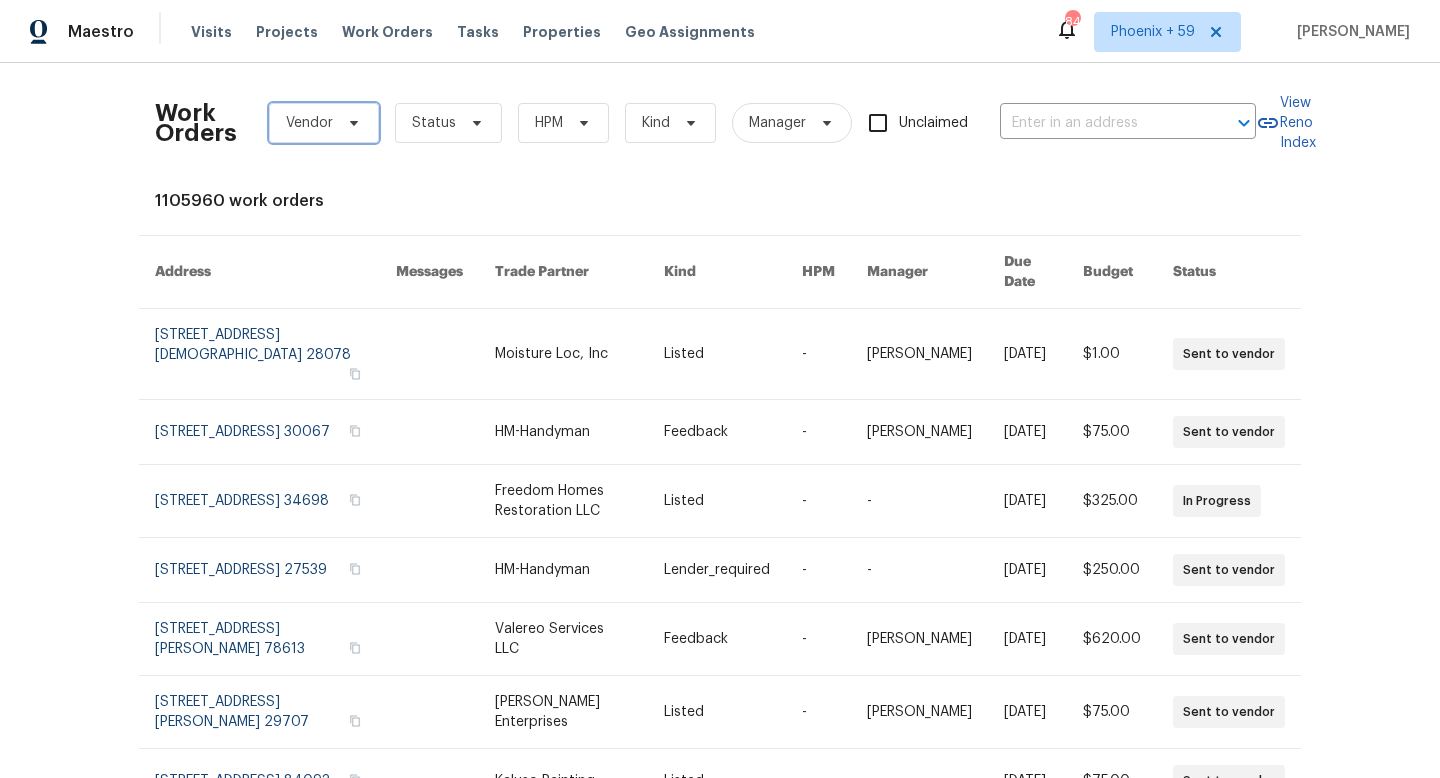 click 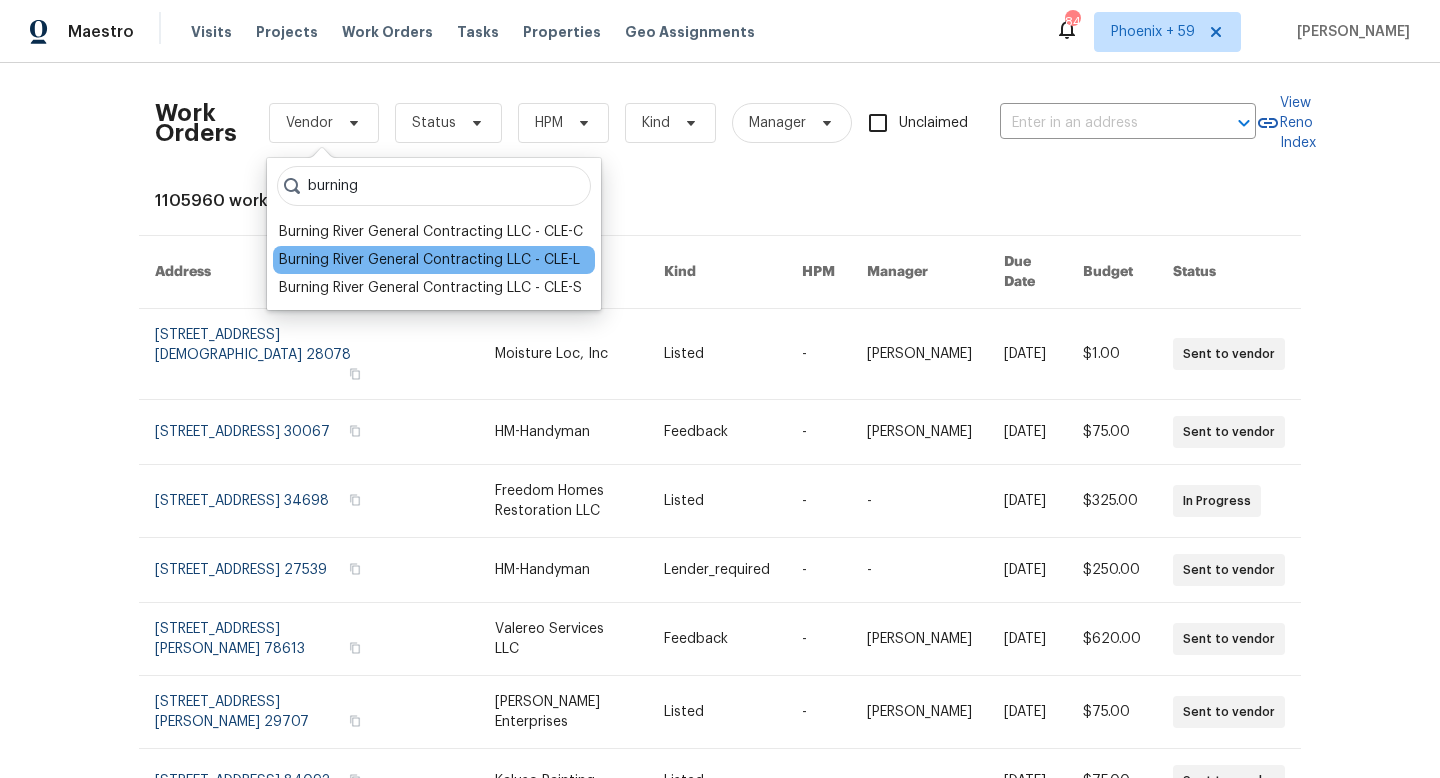 type on "burning" 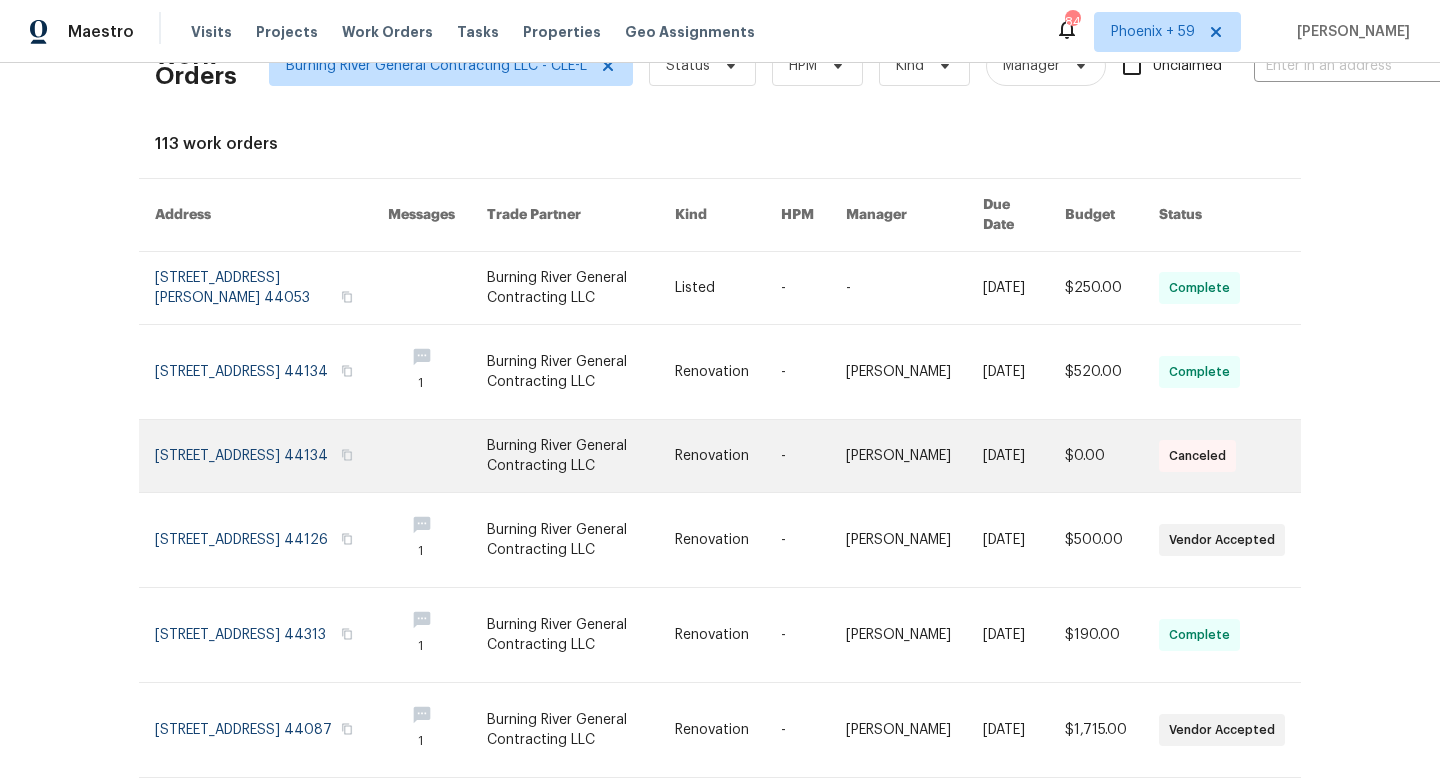 scroll, scrollTop: 0, scrollLeft: 0, axis: both 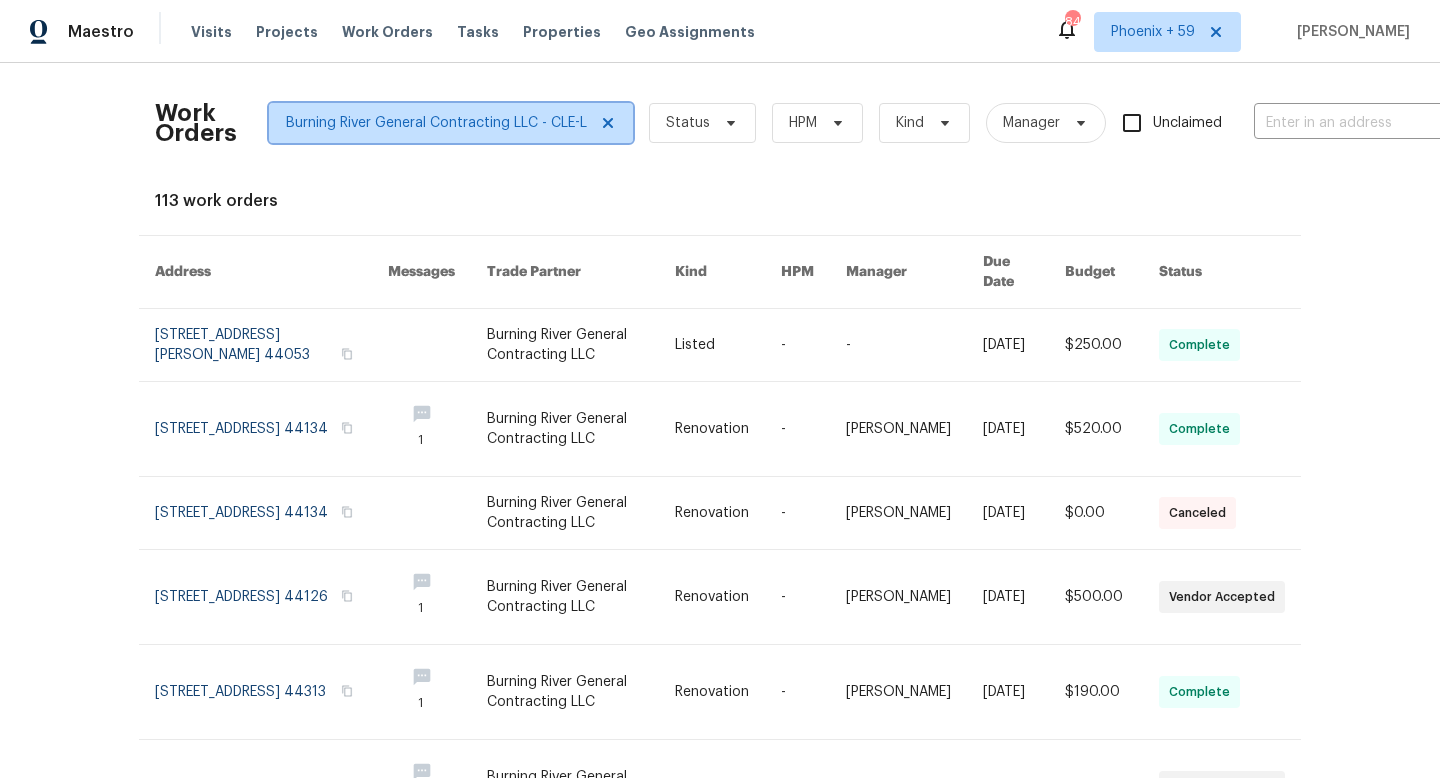 click 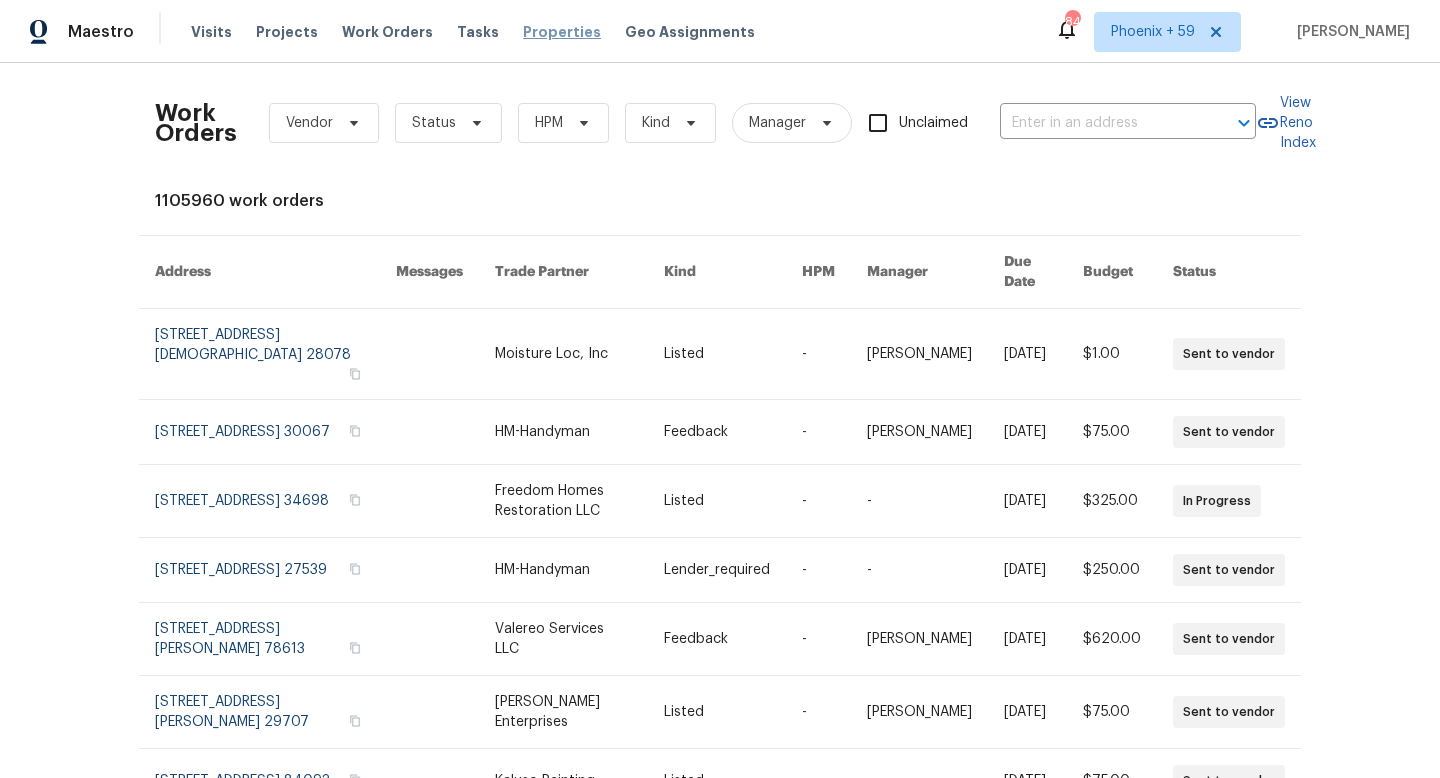 click on "Properties" at bounding box center (562, 32) 